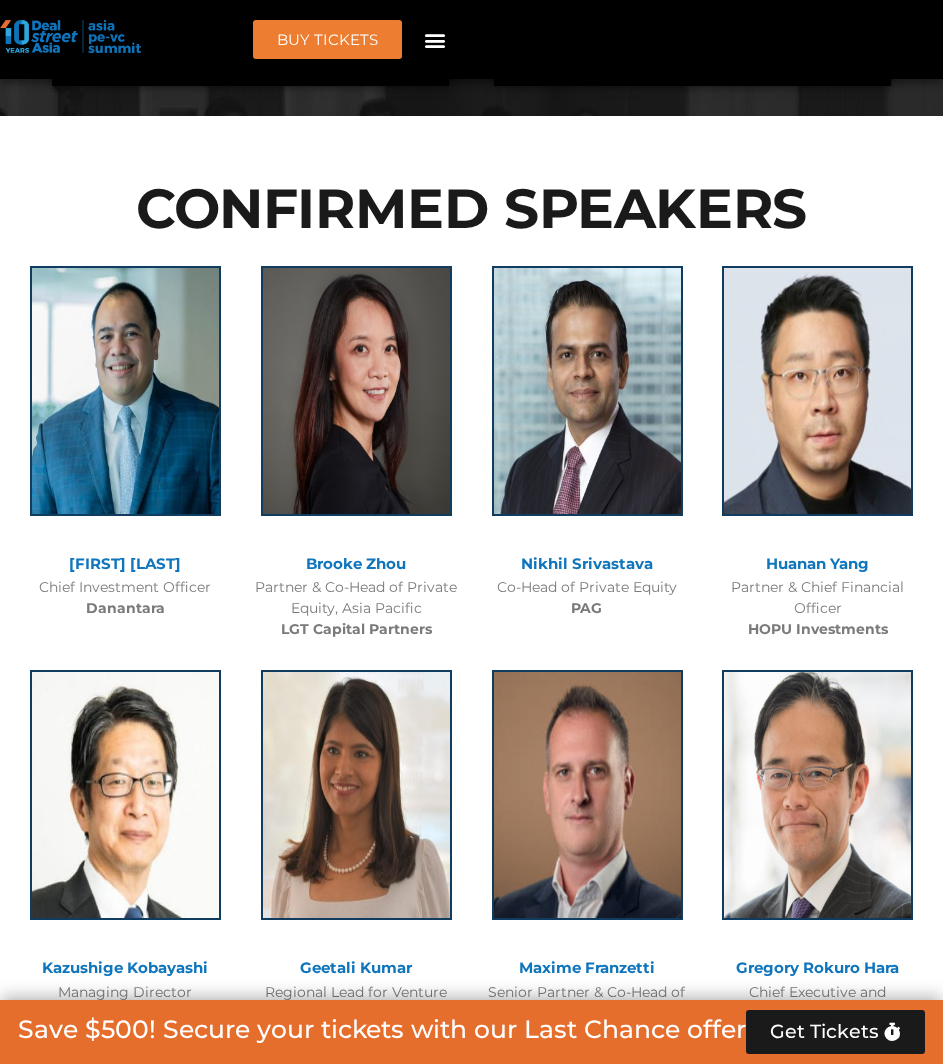 scroll, scrollTop: 2065, scrollLeft: 0, axis: vertical 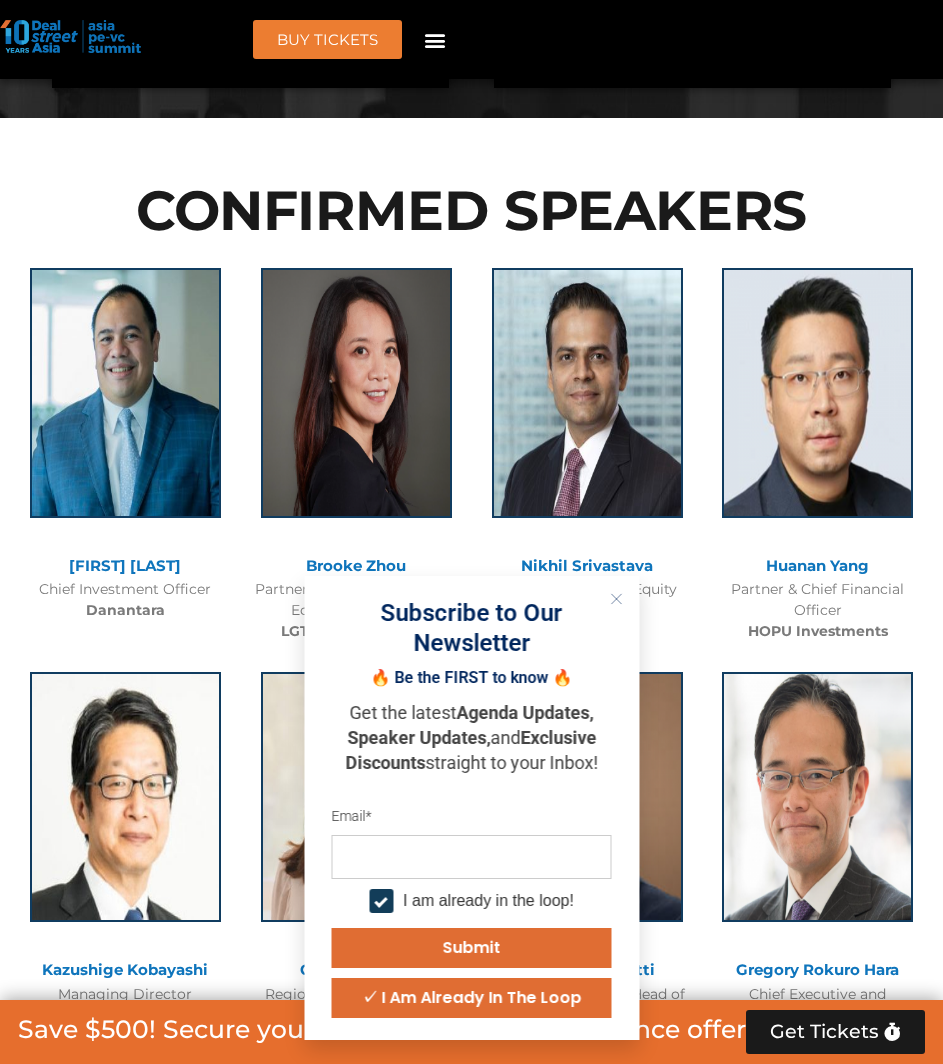 click at bounding box center [616, 599] 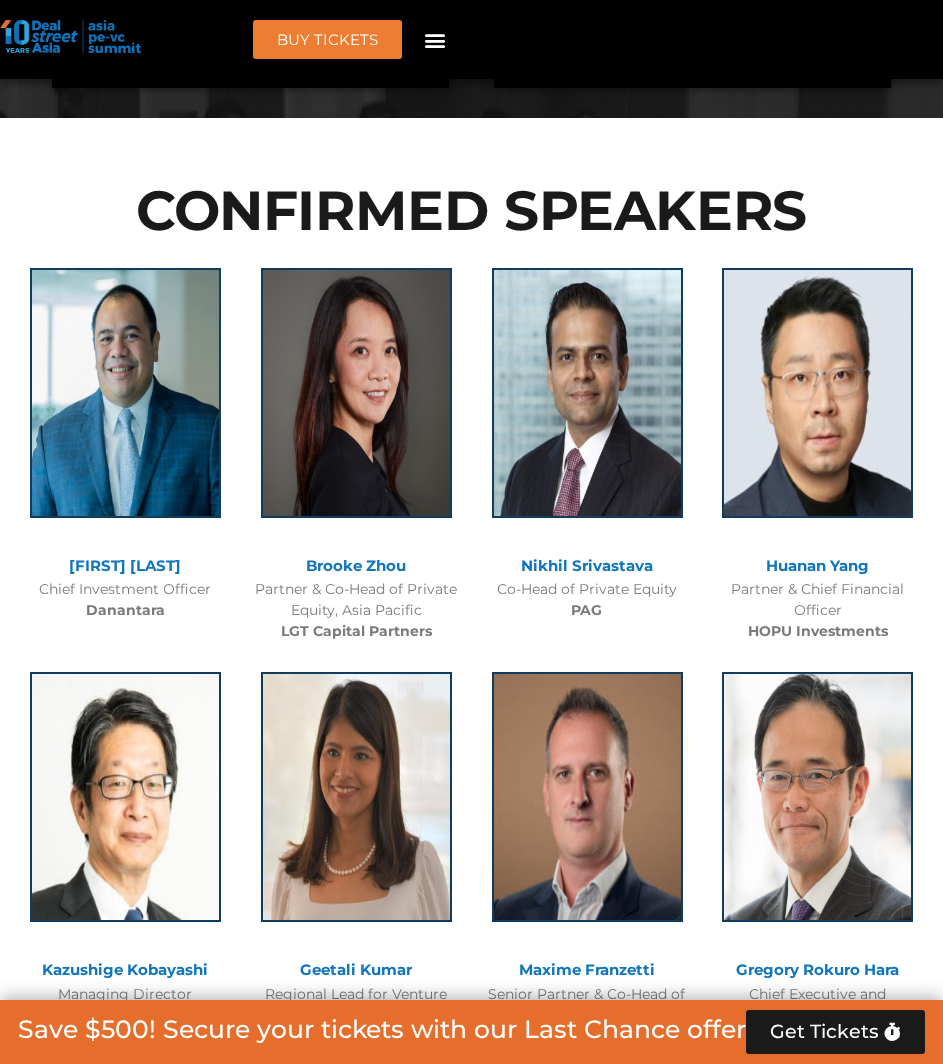 click on "Pandu Sjahrir" 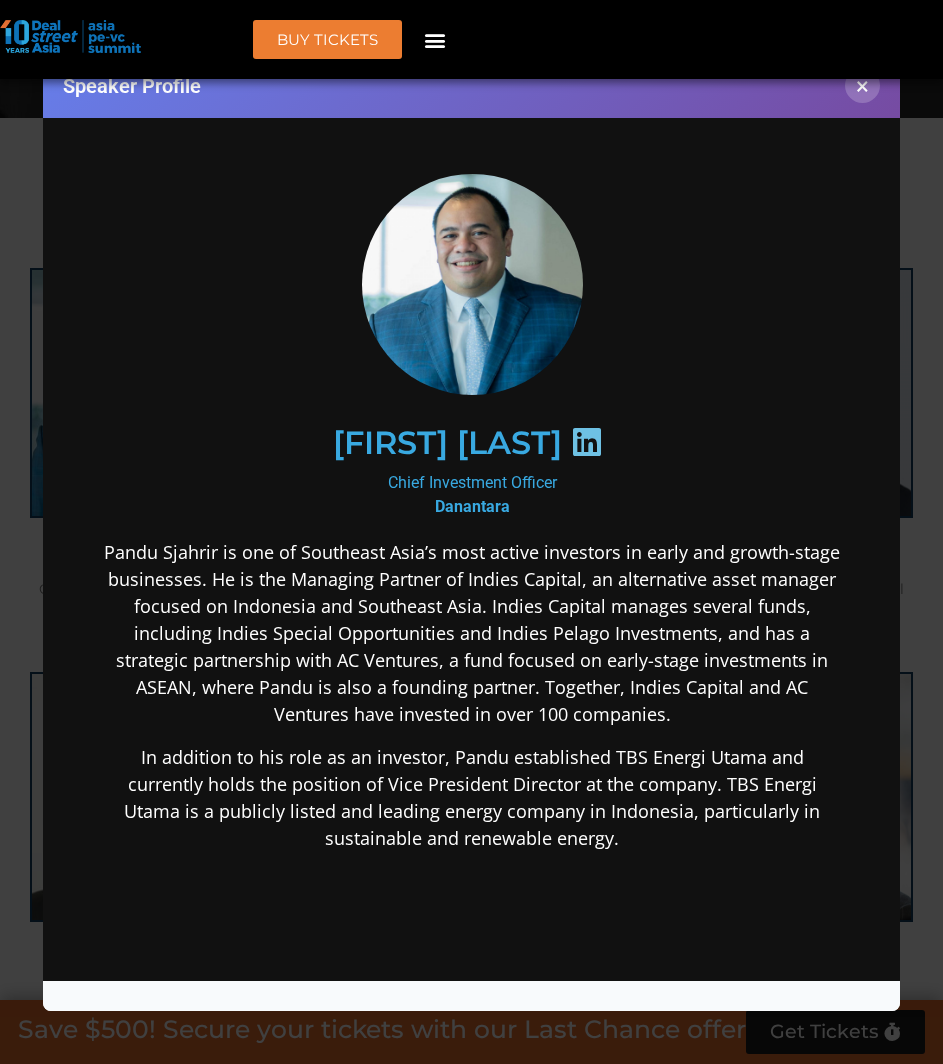 scroll, scrollTop: 0, scrollLeft: 0, axis: both 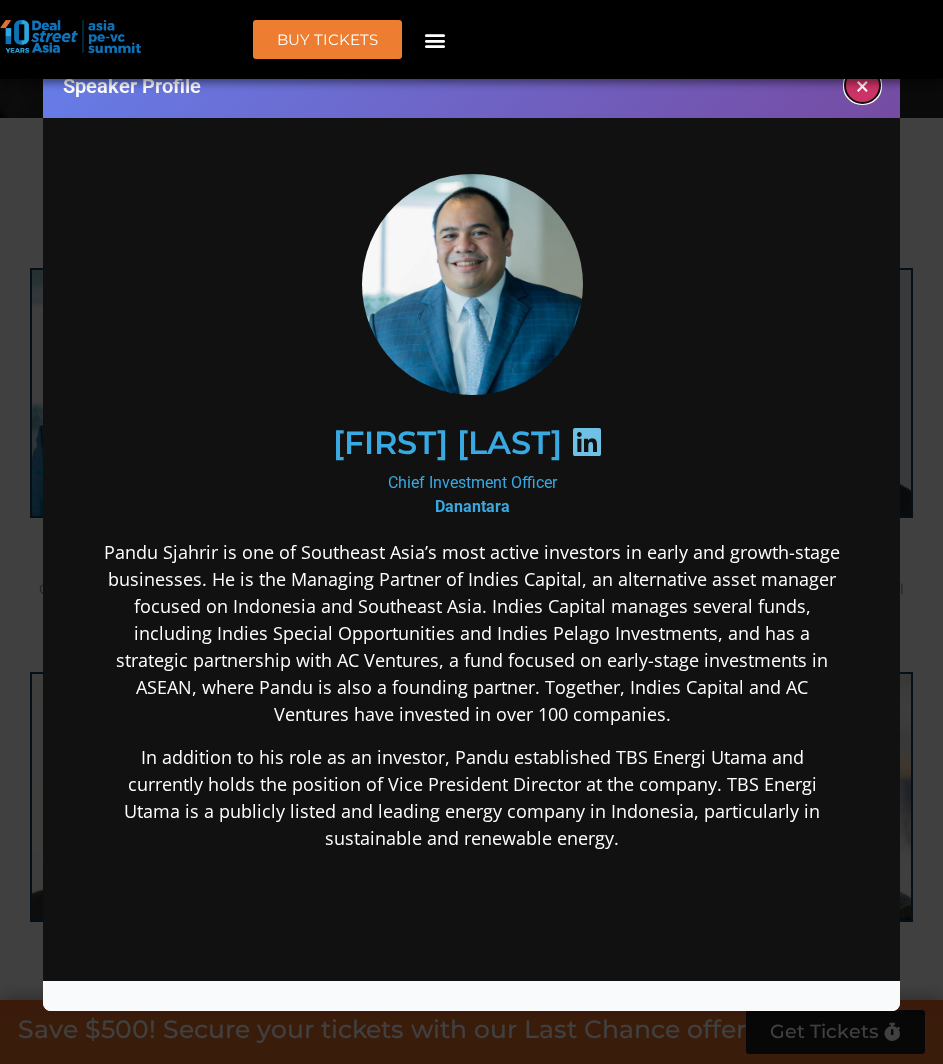 click on "×" at bounding box center (862, 85) 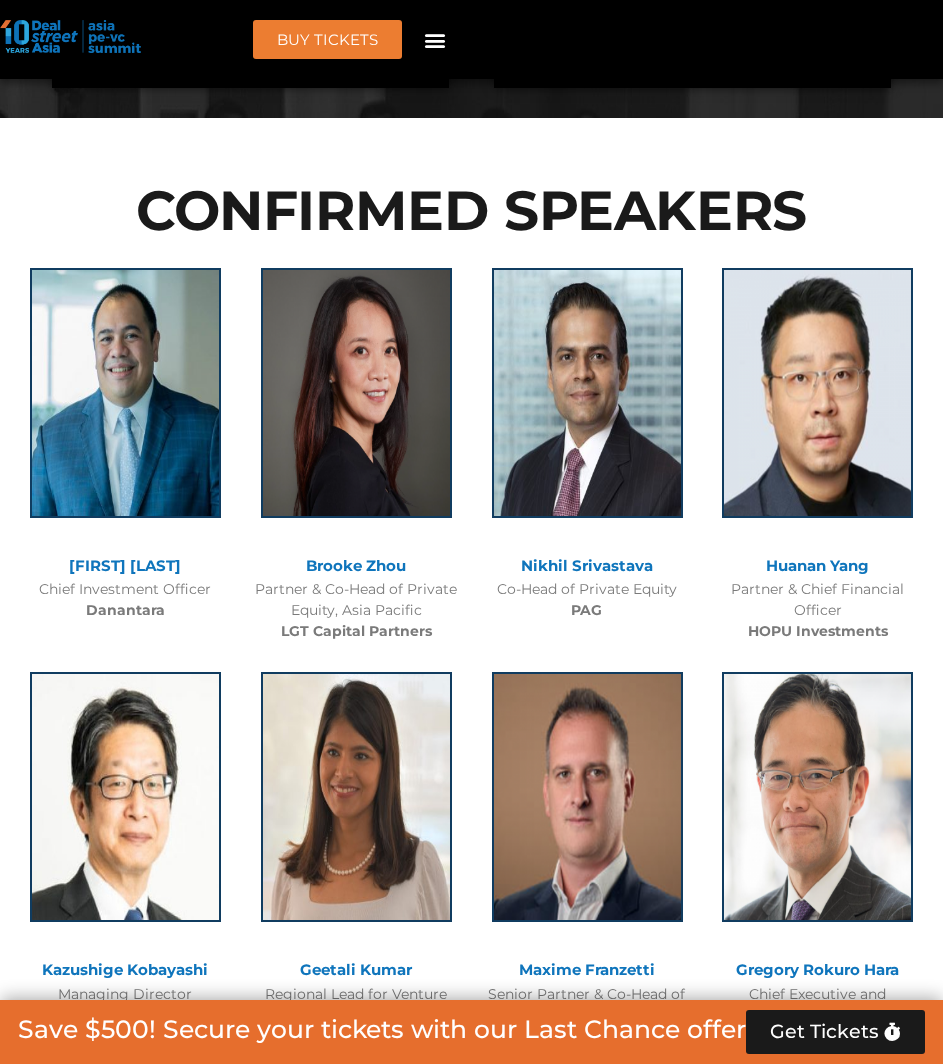click on "Brooke Zhou" 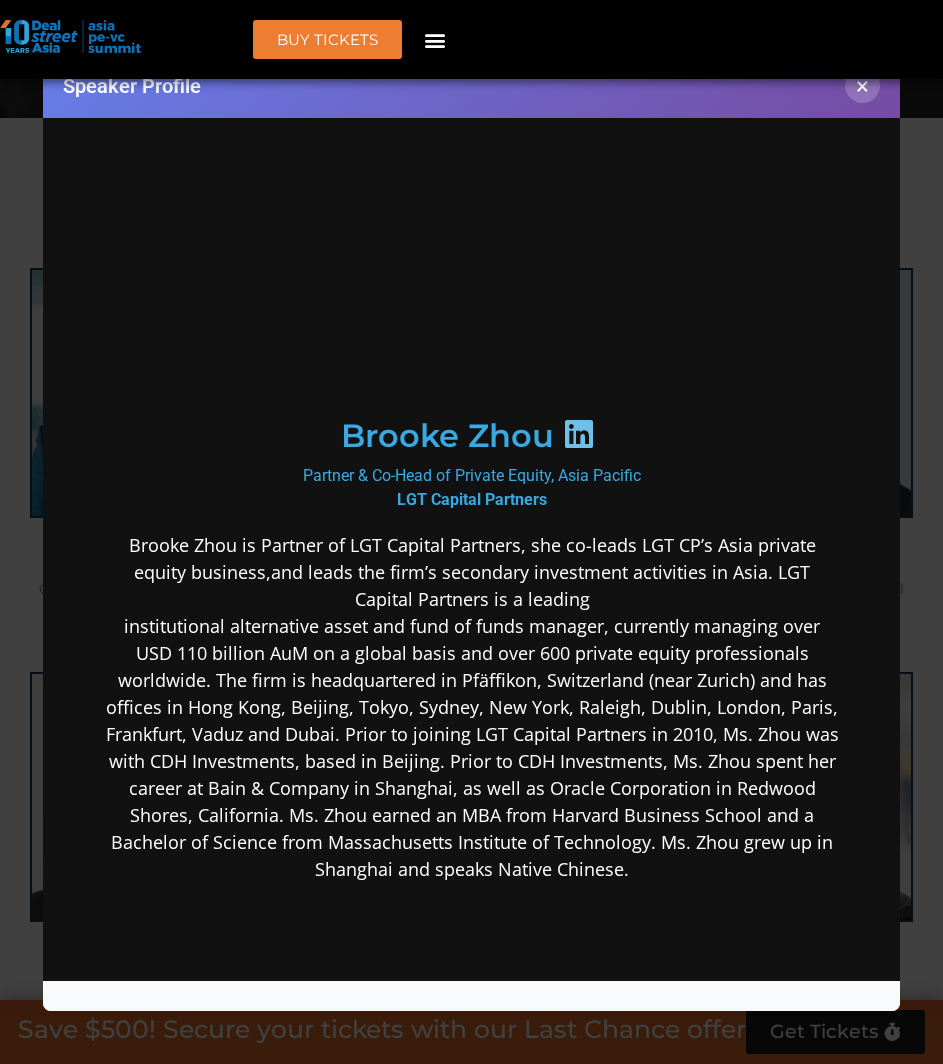 scroll, scrollTop: 0, scrollLeft: 0, axis: both 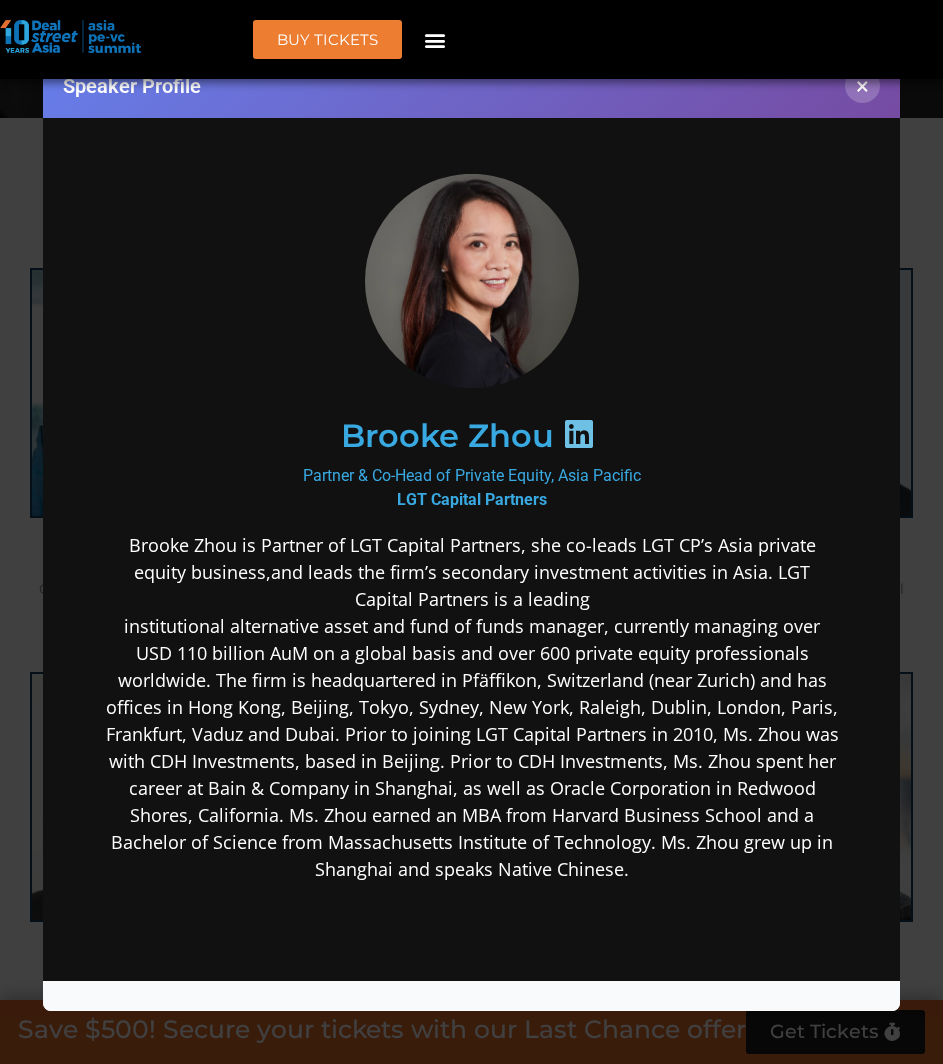 click on "Brooke Zhou" at bounding box center (446, 436) 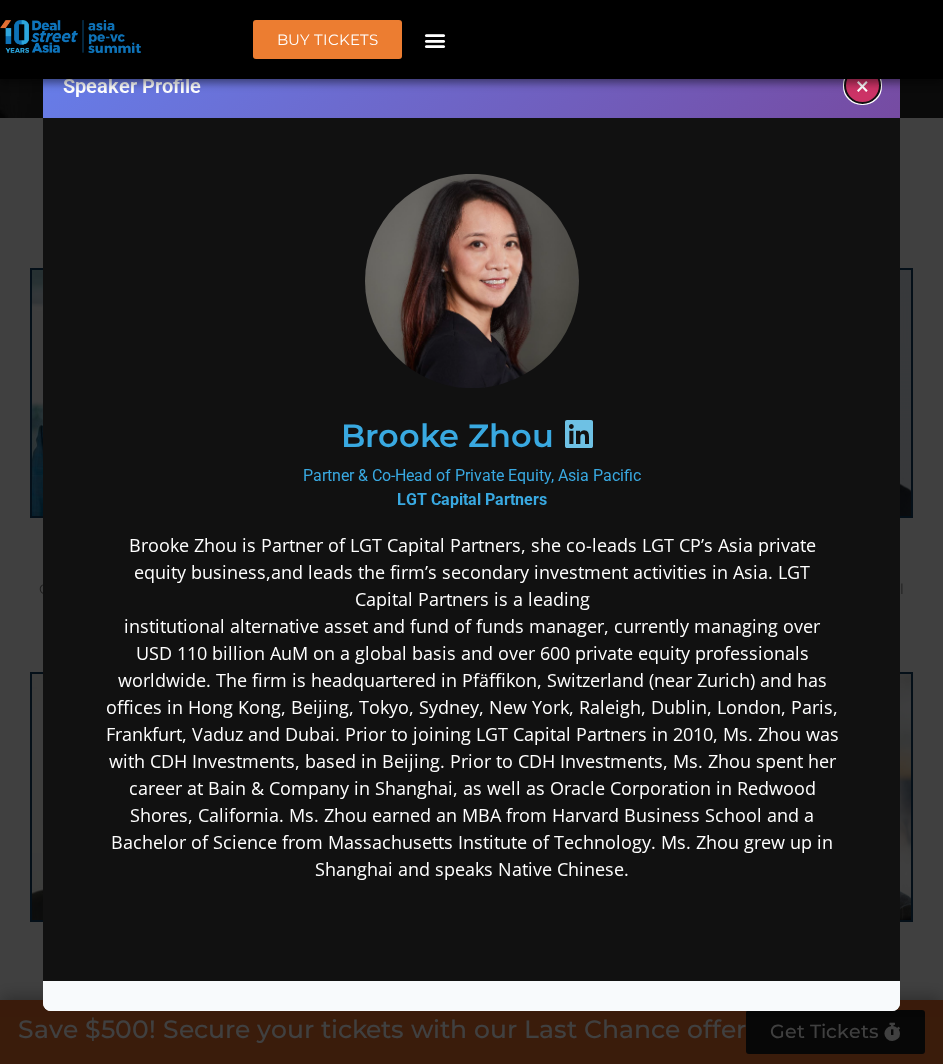click on "×" at bounding box center (862, 85) 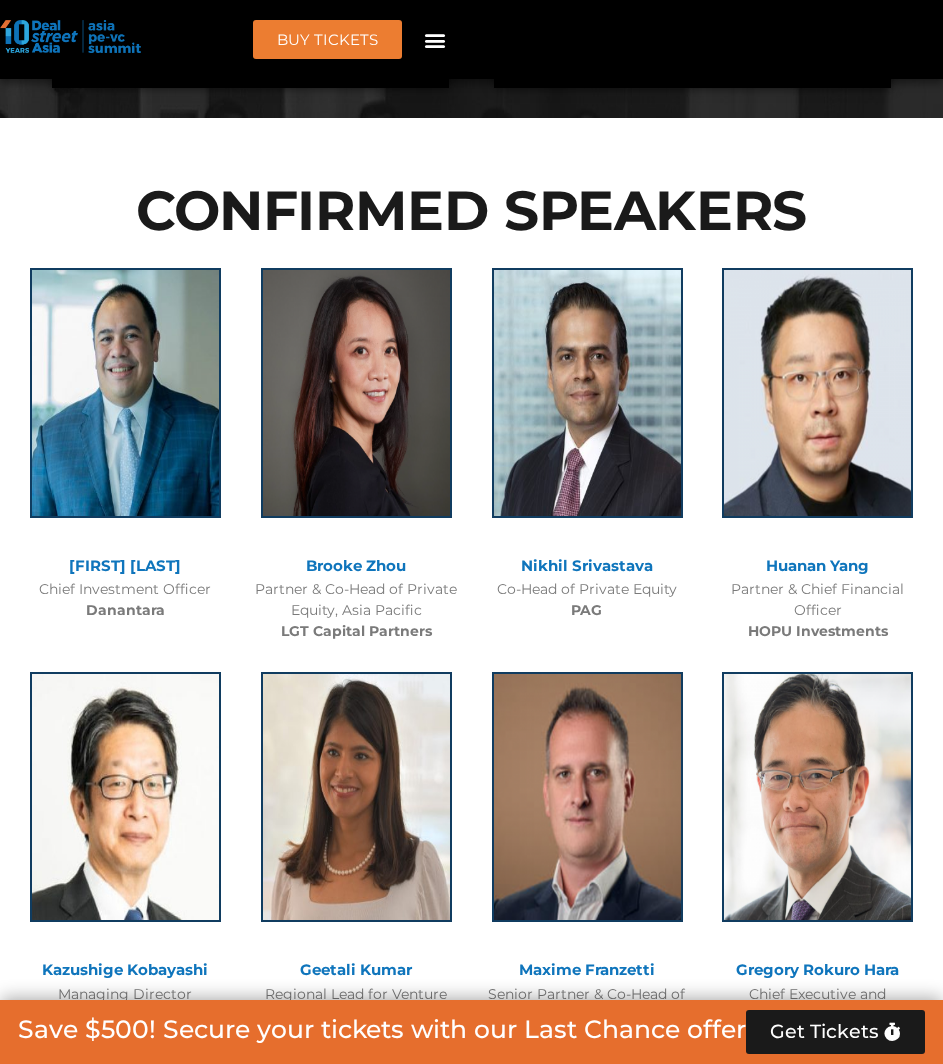 click on "BUY Tickets
Speakers
Sponsors
Agenda
Home
Past Events
JKT 2025
SG 2024
JKT 2024
SG 2023
JKT 2023
SG 2022
JKT 2022 (Virtual)
SG 2021 (Virtual)
SG 2020 (Virtual)
JKT 2020
SG 2019
JKT 2019
Menu
Speakers
Sponsors
Agenda
Home
Past Events
JKT 2025
SG 2024
JKT 2024
SG 2023
JKT 2023
SG 2022
JKT 2022 (Virtual)
SG 2021 (Virtual)
SG 2020 (Virtual)
JKT 2020
SG 2019
JKT 2019" at bounding box center (471, 39) 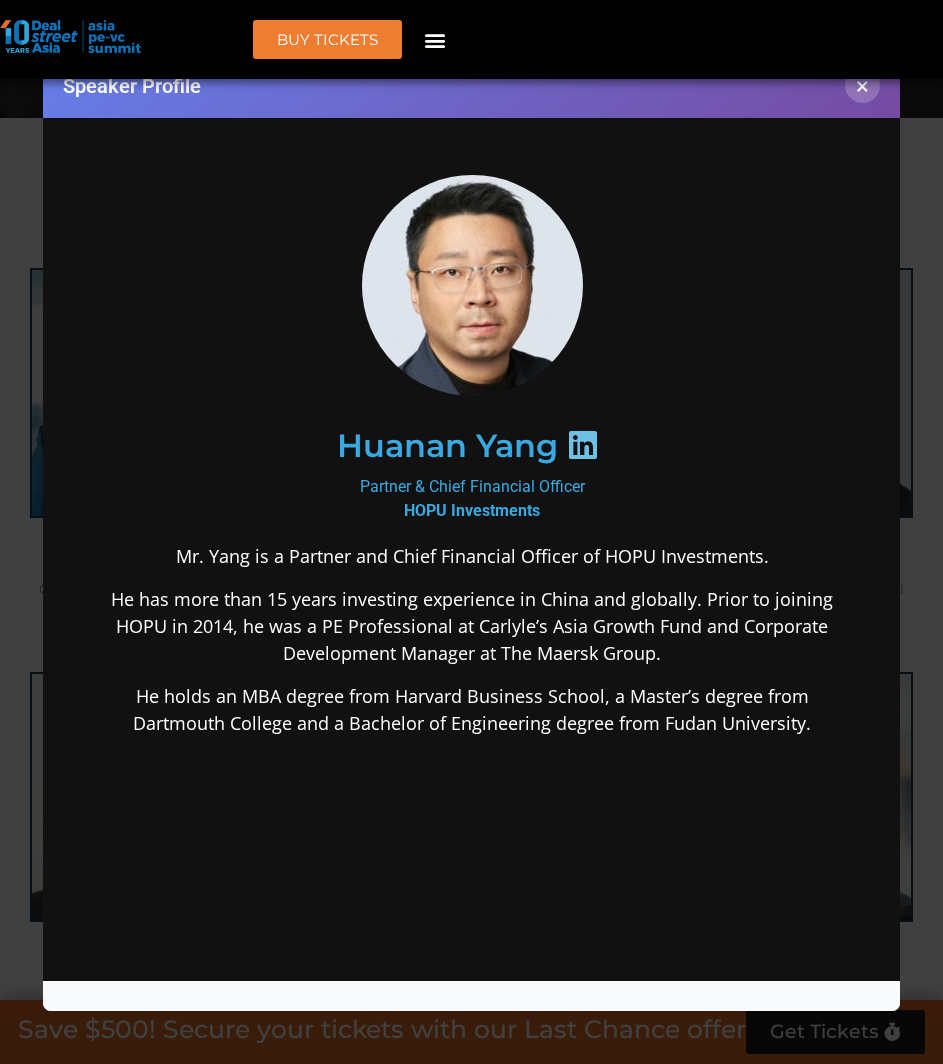 scroll, scrollTop: 0, scrollLeft: 0, axis: both 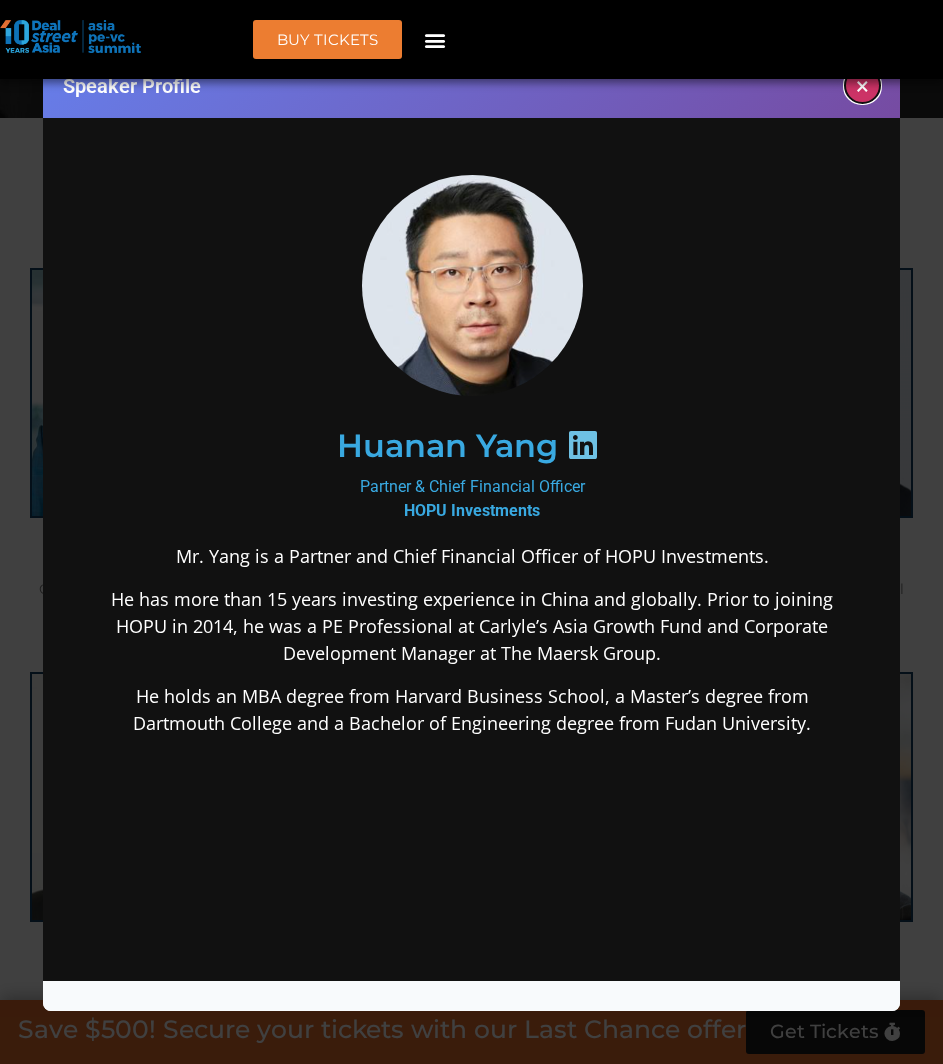 click on "×" at bounding box center [862, 85] 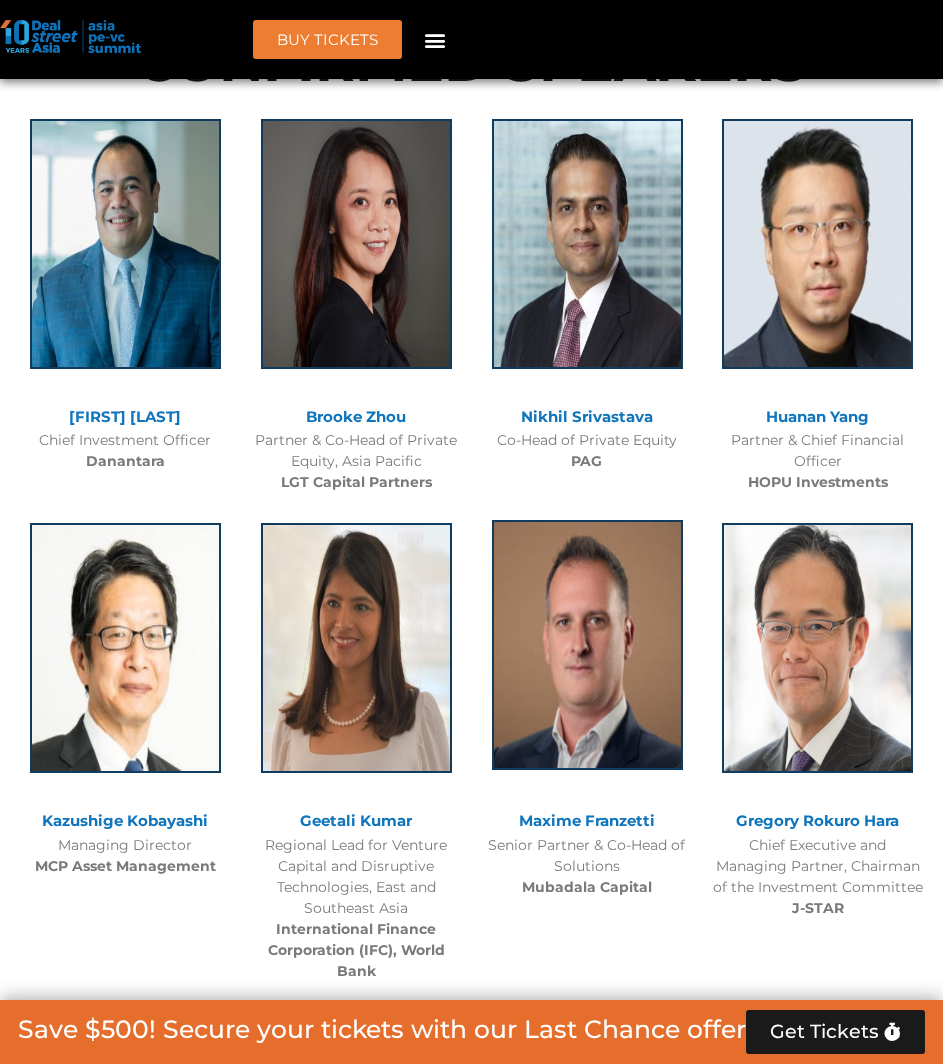 scroll, scrollTop: 2213, scrollLeft: 0, axis: vertical 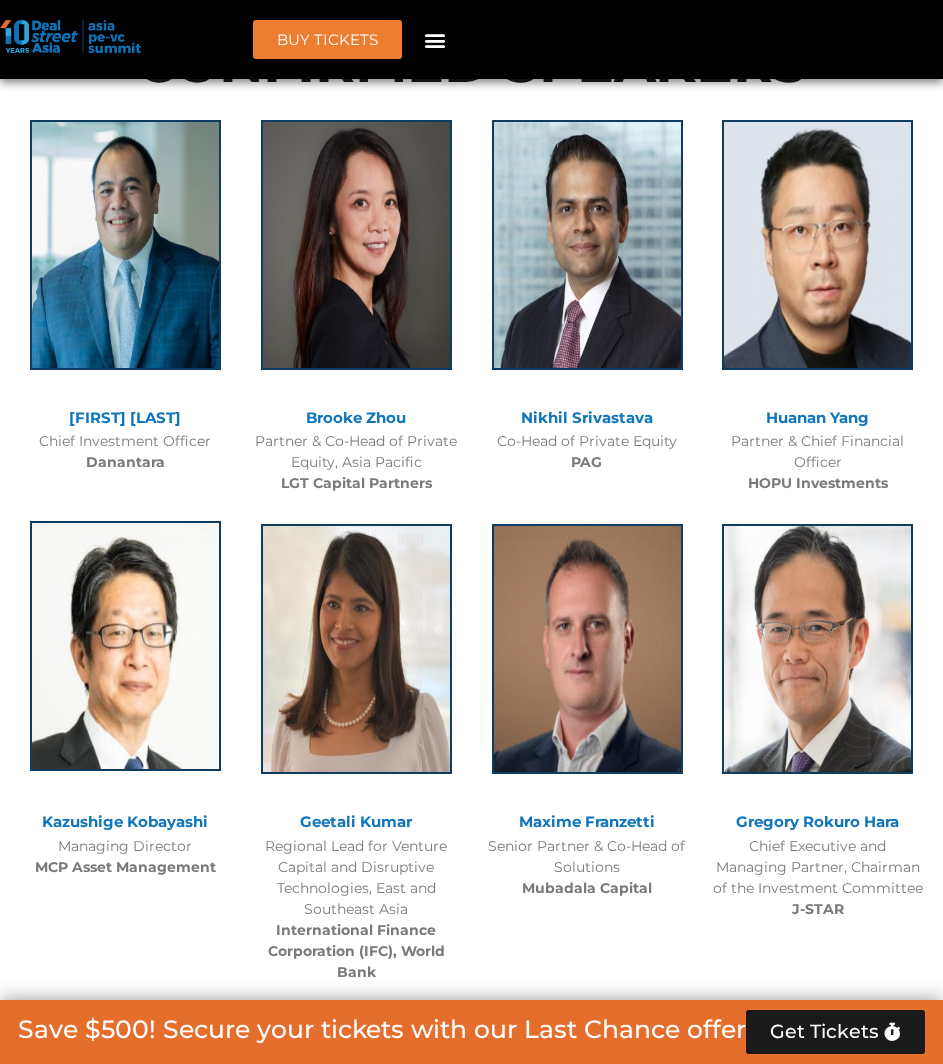 click 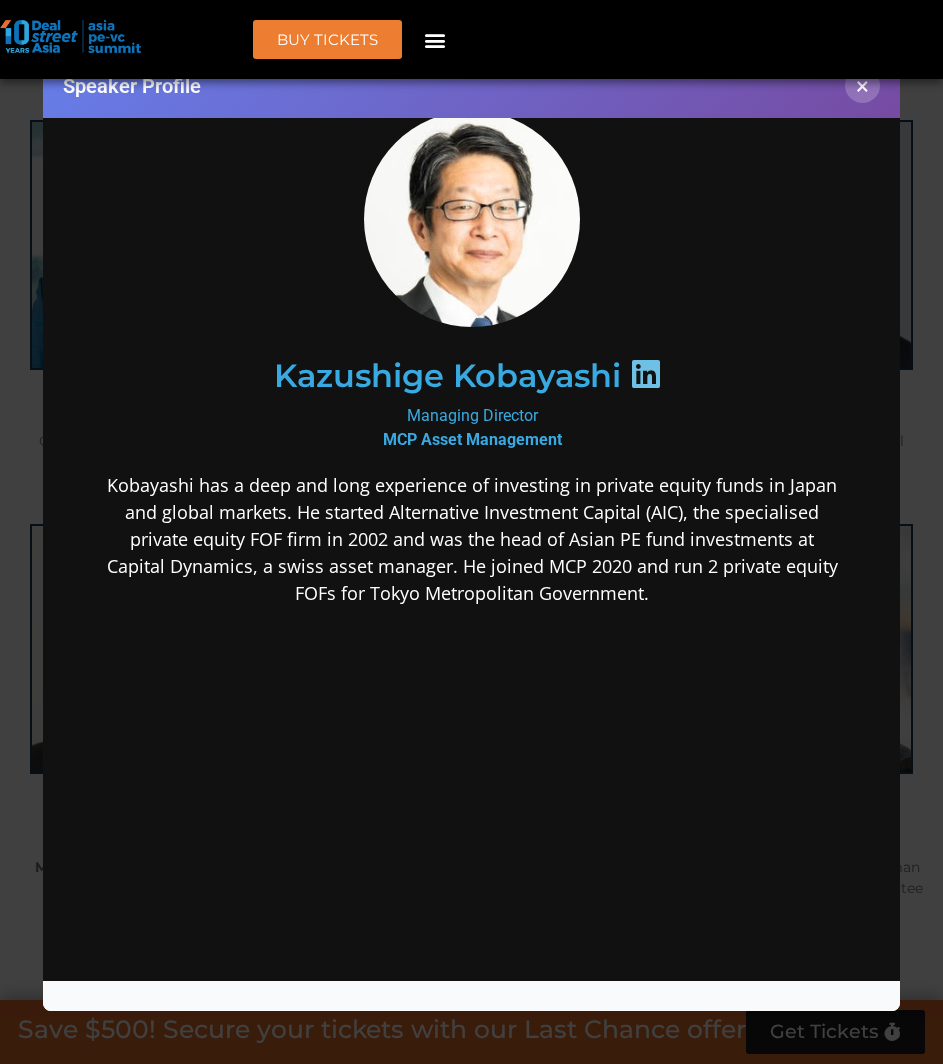 scroll, scrollTop: 0, scrollLeft: 0, axis: both 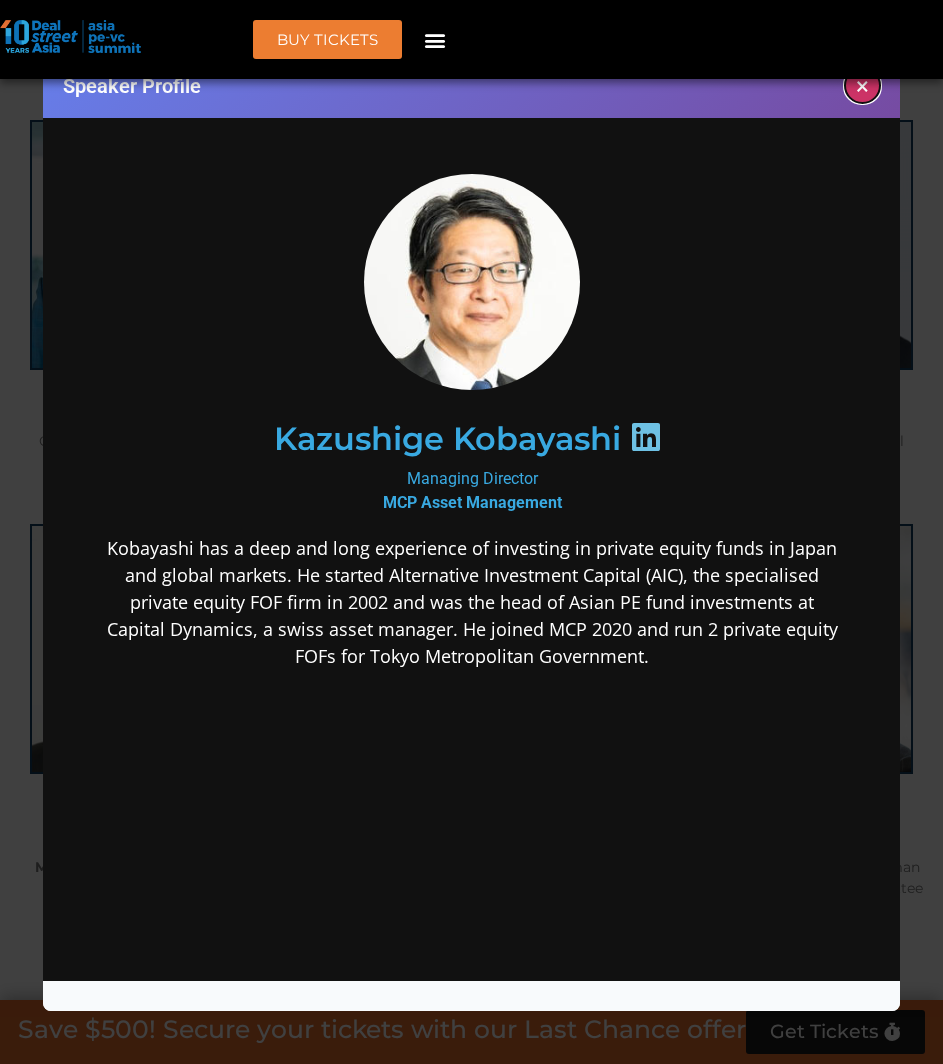 click on "×" at bounding box center (862, 85) 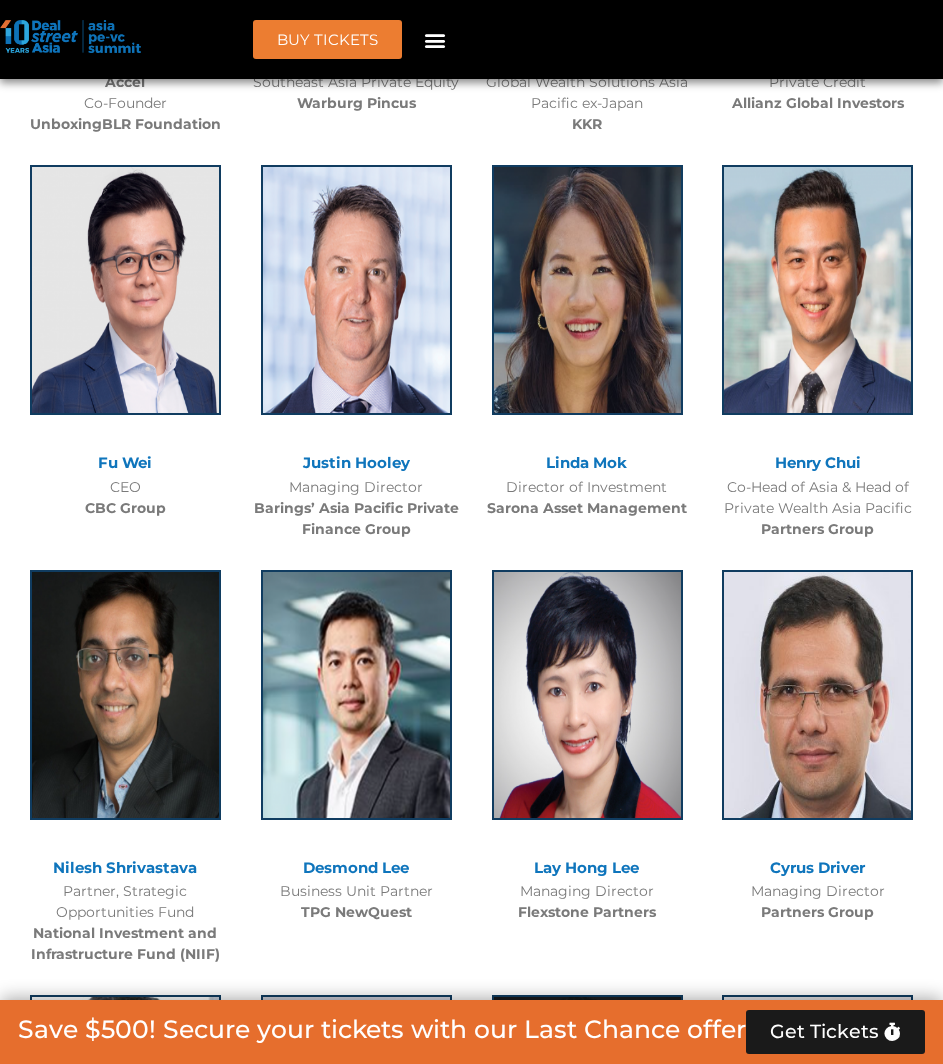 scroll, scrollTop: 3487, scrollLeft: 0, axis: vertical 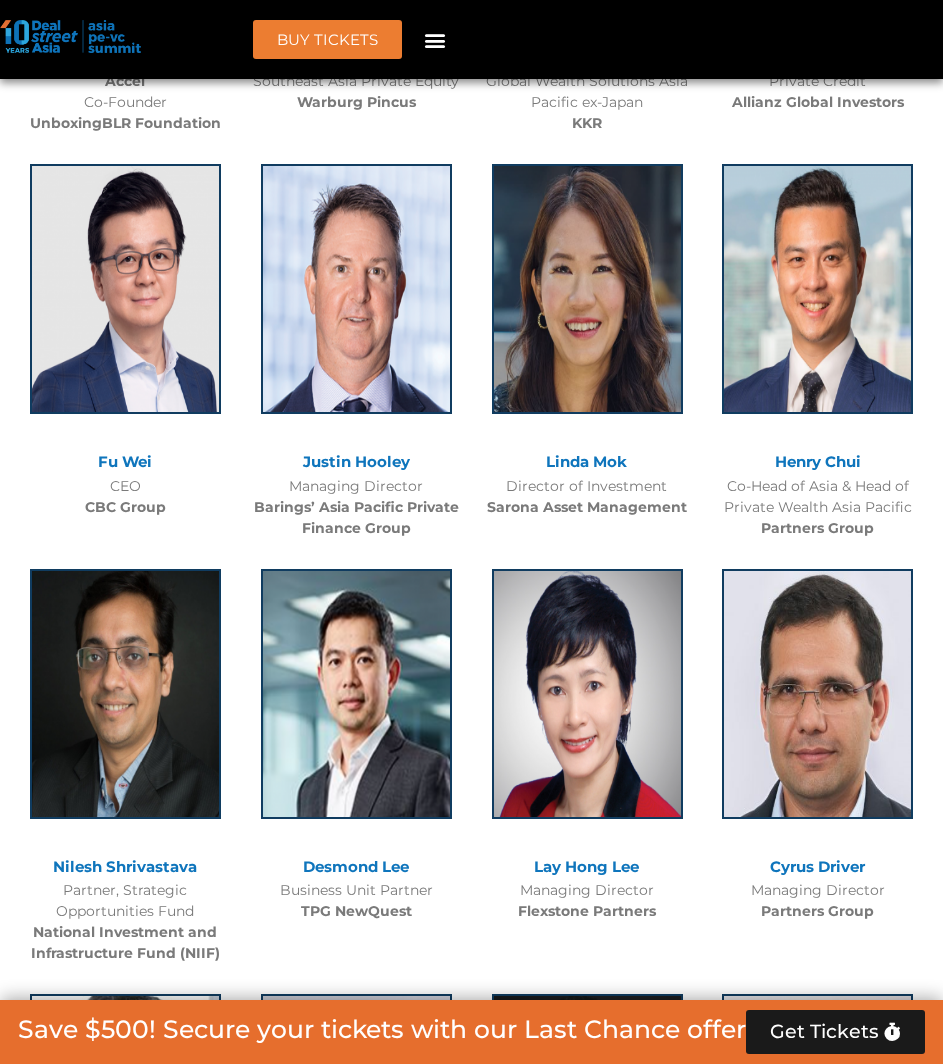 click on "Cyrus Driver" 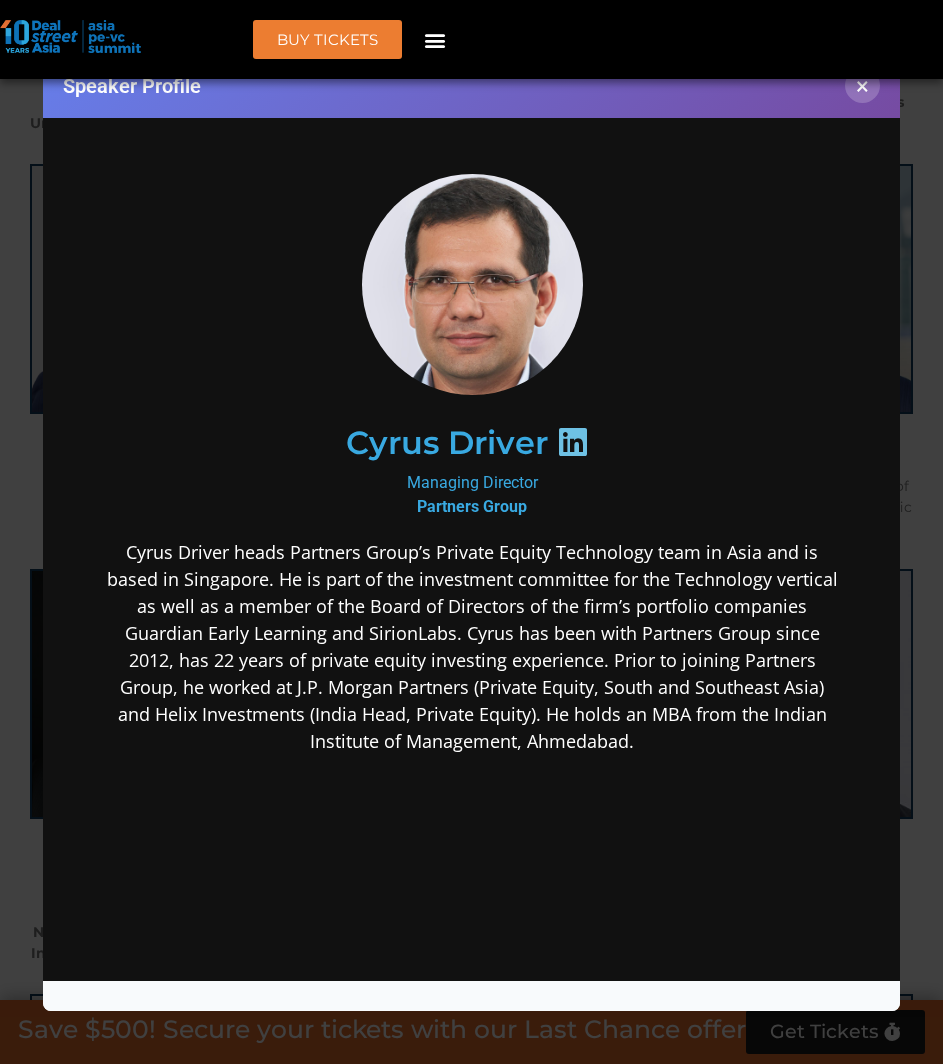 scroll, scrollTop: 0, scrollLeft: 0, axis: both 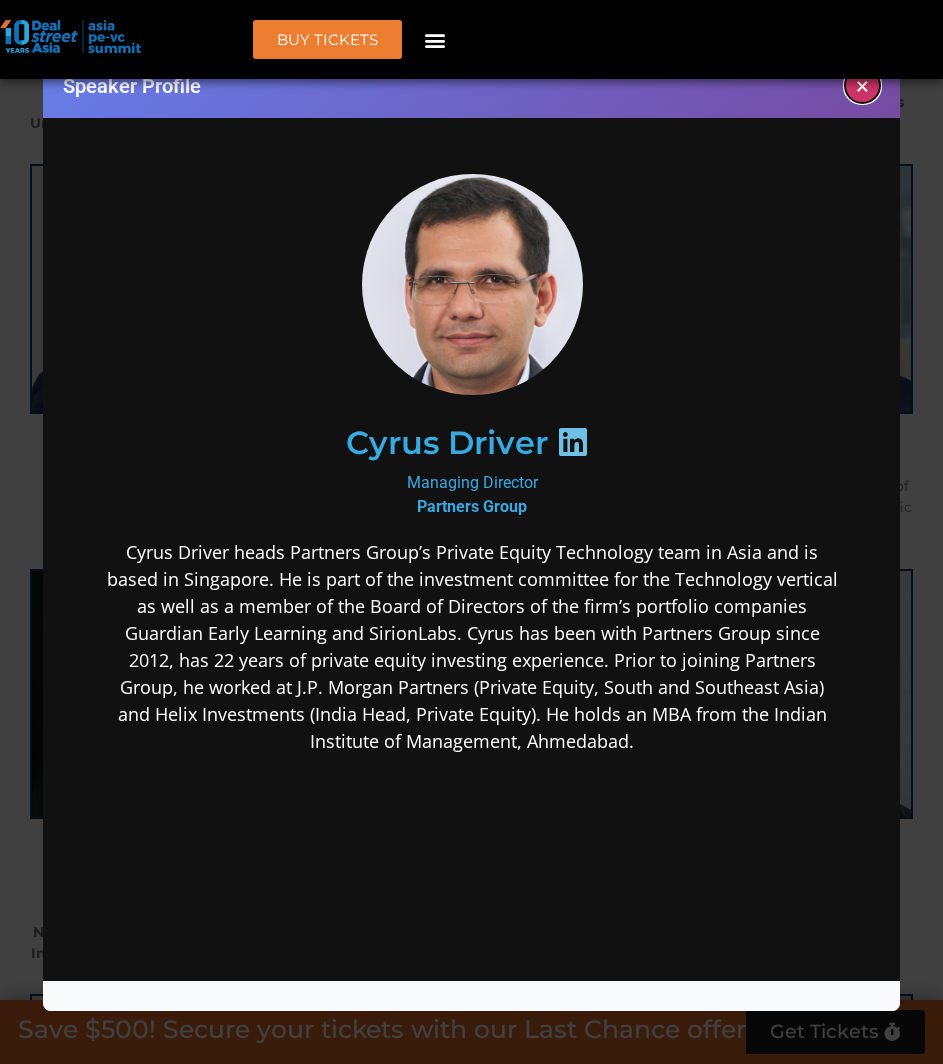 click on "×" at bounding box center (862, 85) 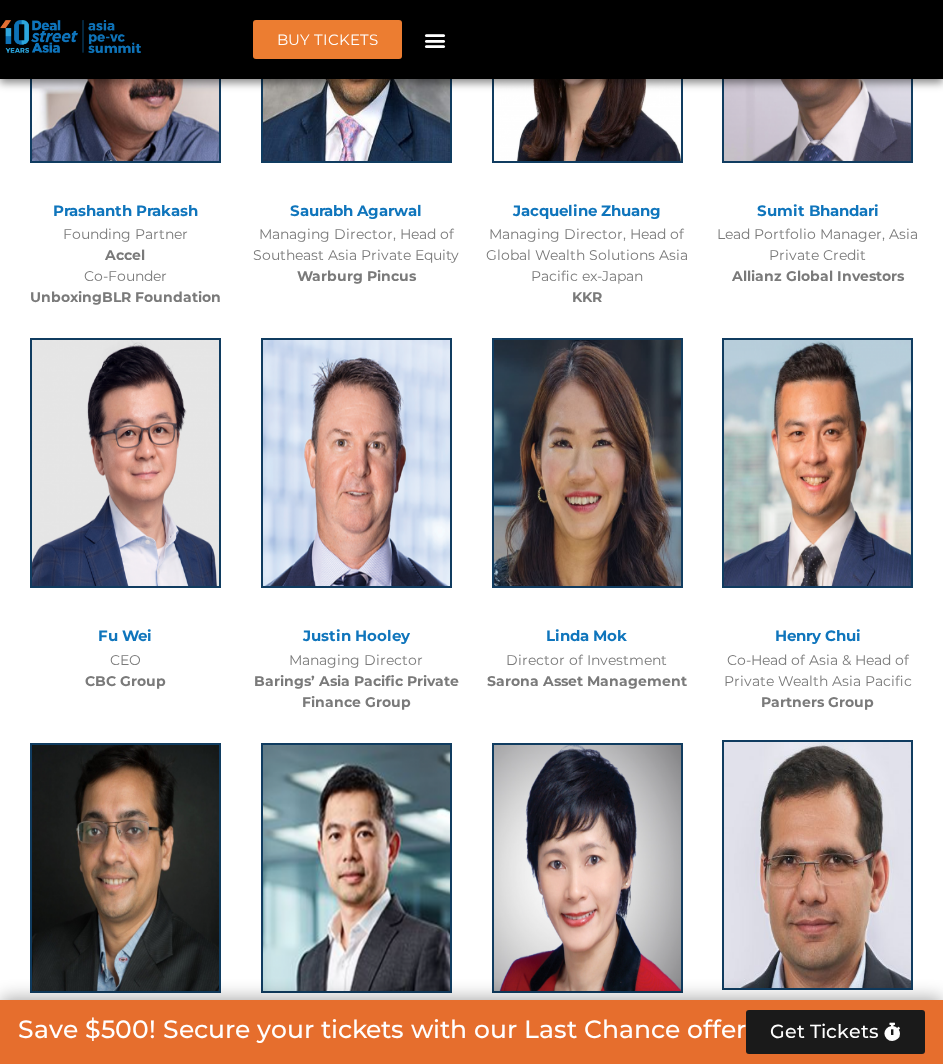 scroll, scrollTop: 3311, scrollLeft: 0, axis: vertical 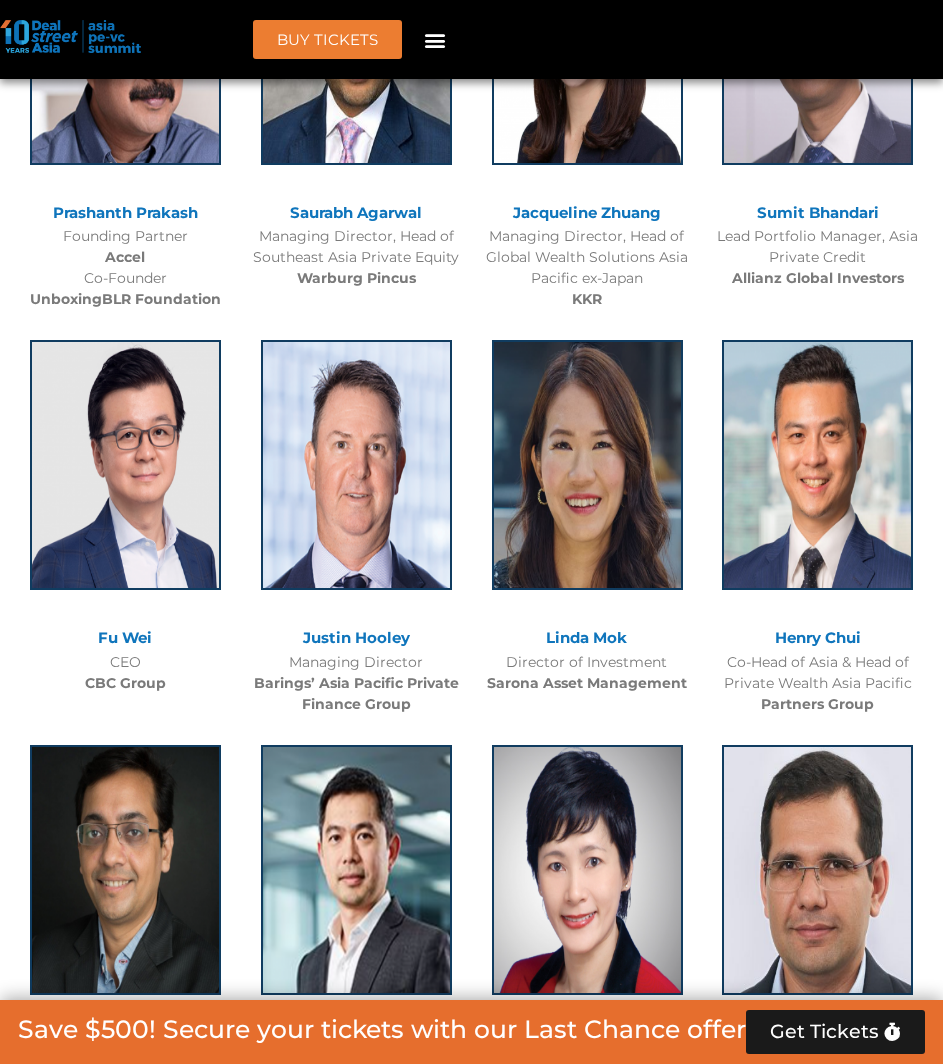 click on "Henry Chui" 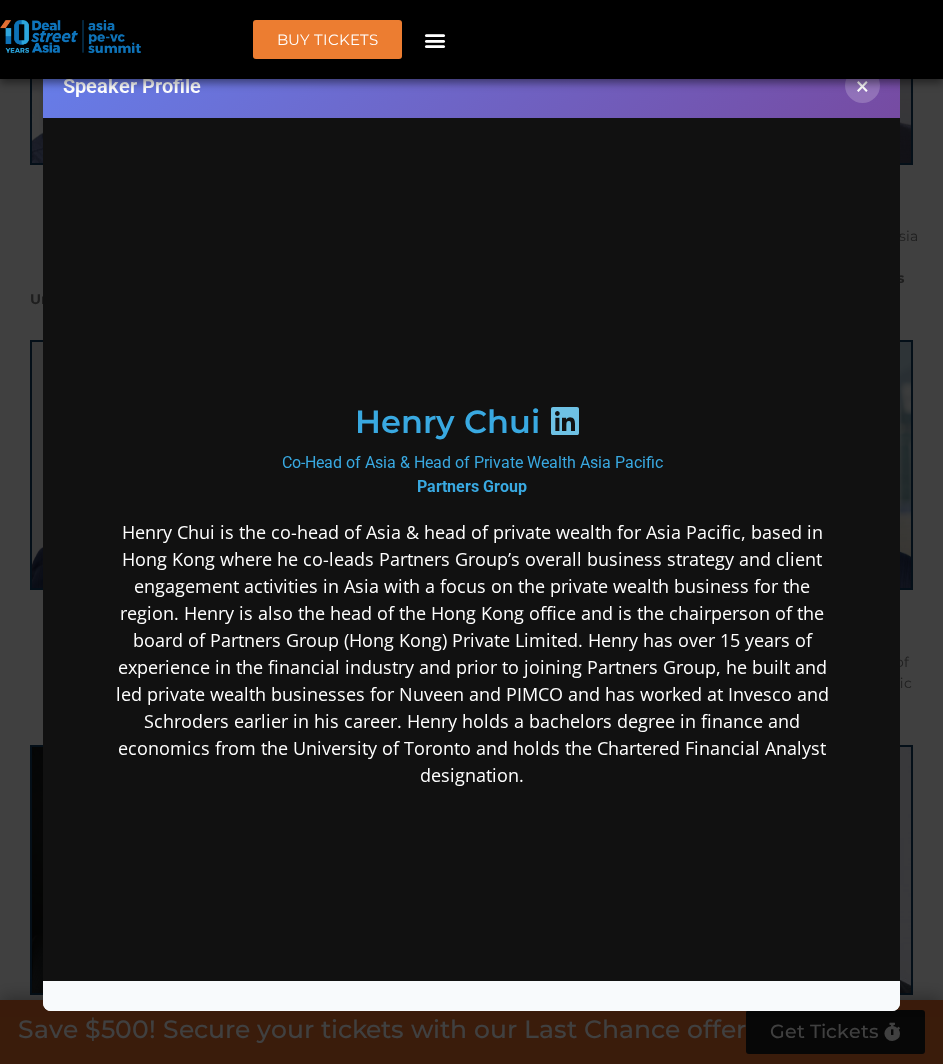 scroll, scrollTop: 0, scrollLeft: 0, axis: both 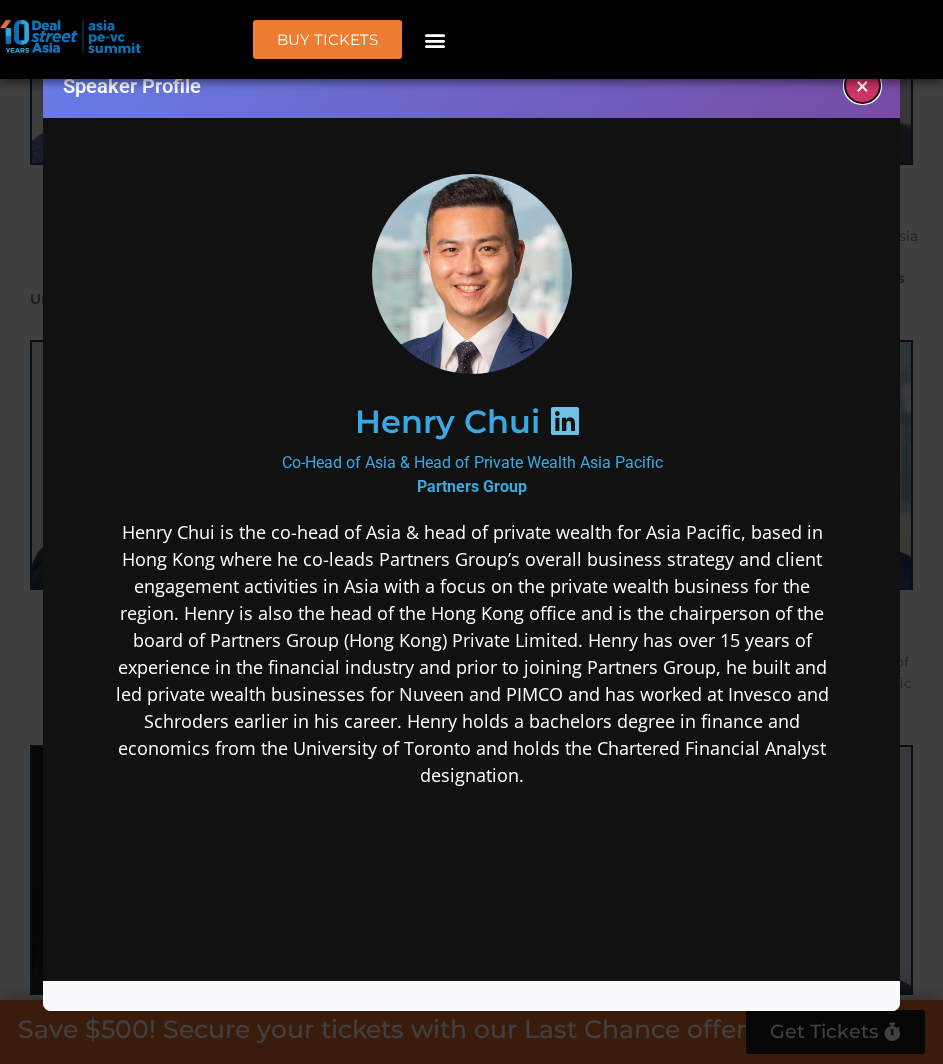 click on "×" at bounding box center (862, 85) 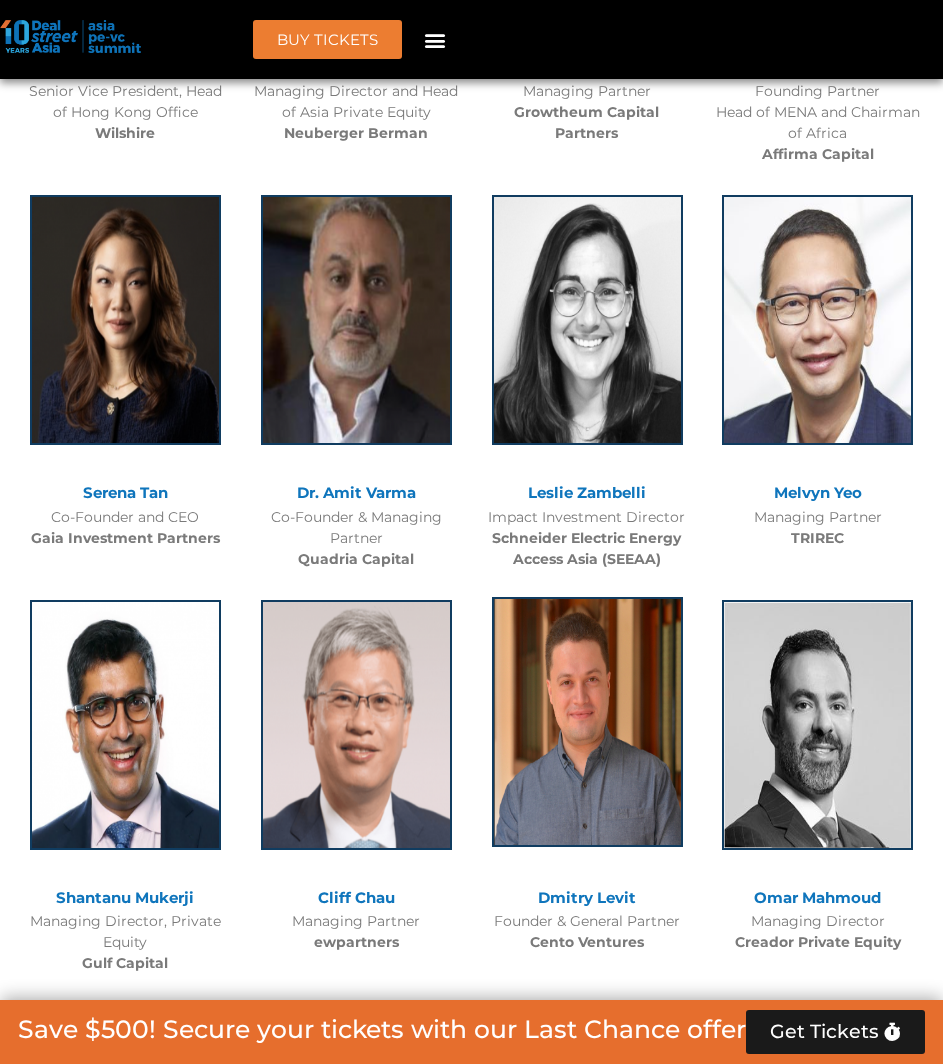 scroll, scrollTop: 5117, scrollLeft: 0, axis: vertical 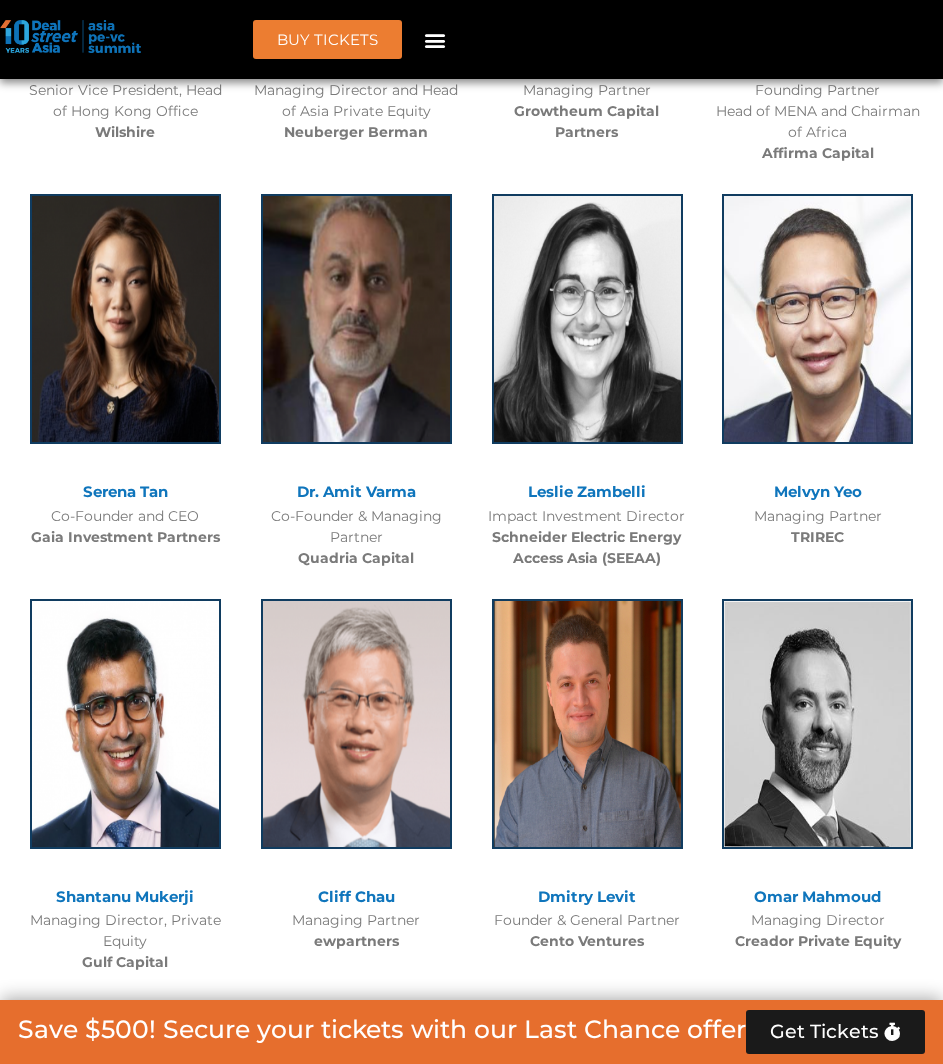 click on "Dickson Loo
Managing Director, Private Equity
SeaTown Holdings International" 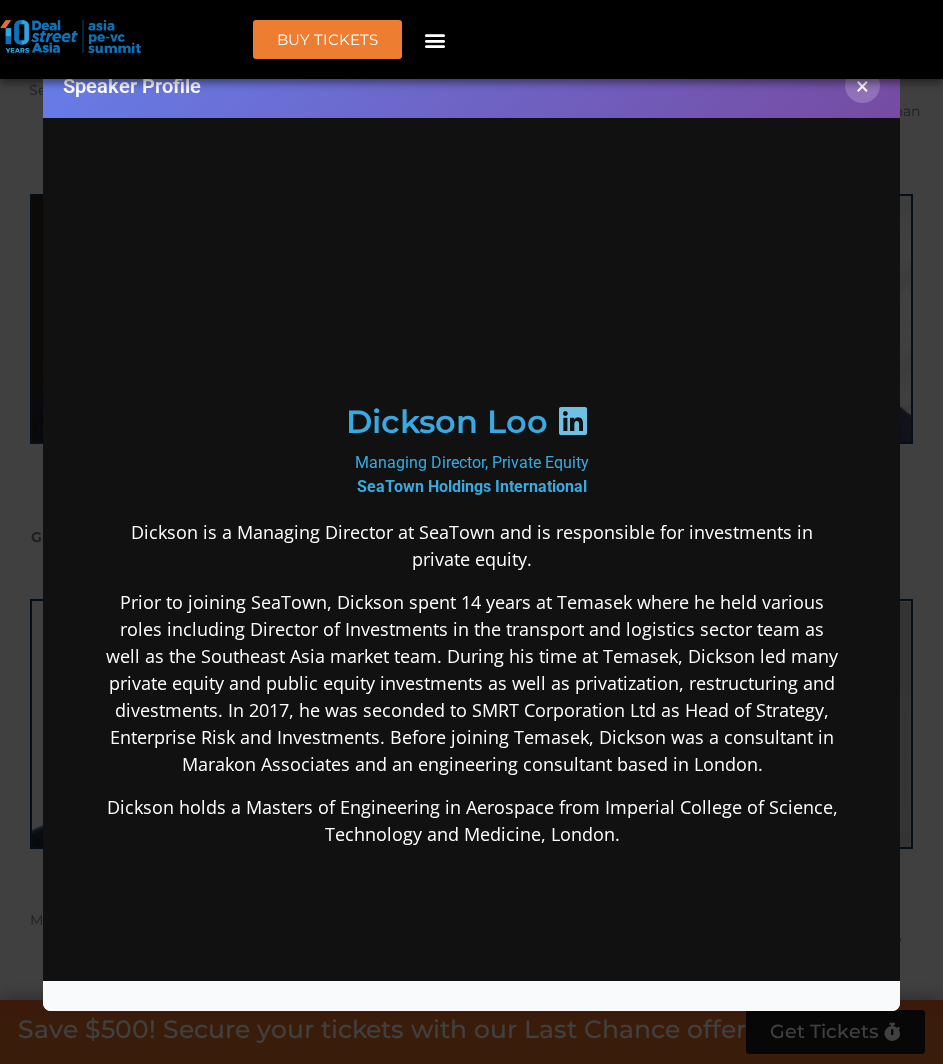 scroll, scrollTop: 0, scrollLeft: 0, axis: both 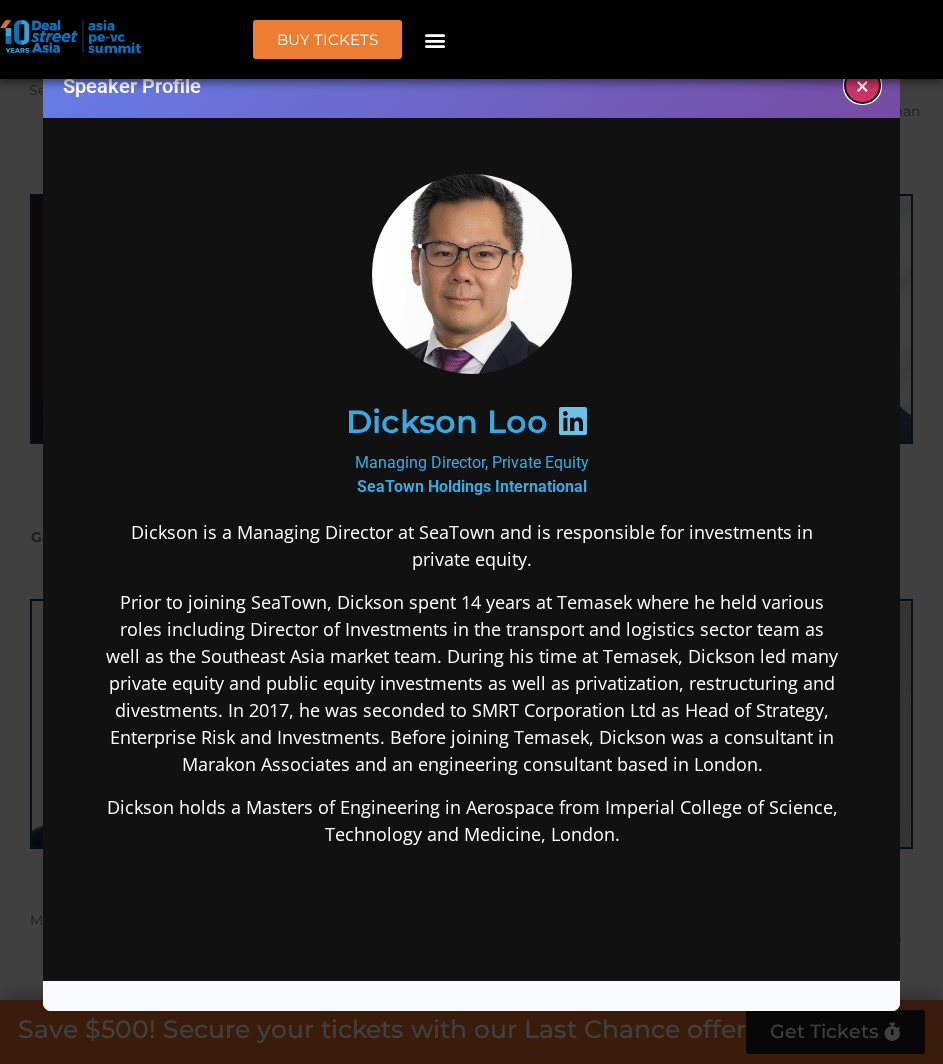 click on "×" at bounding box center (862, 85) 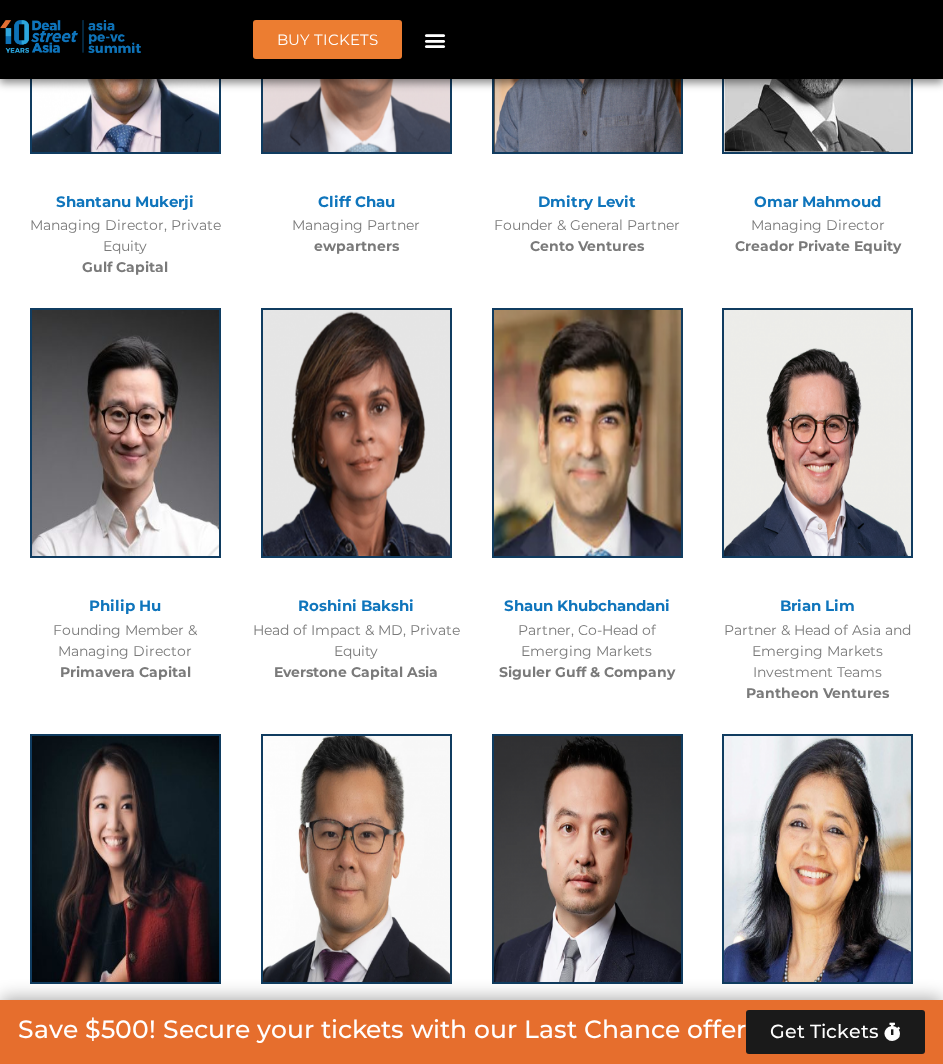 scroll, scrollTop: 5813, scrollLeft: 0, axis: vertical 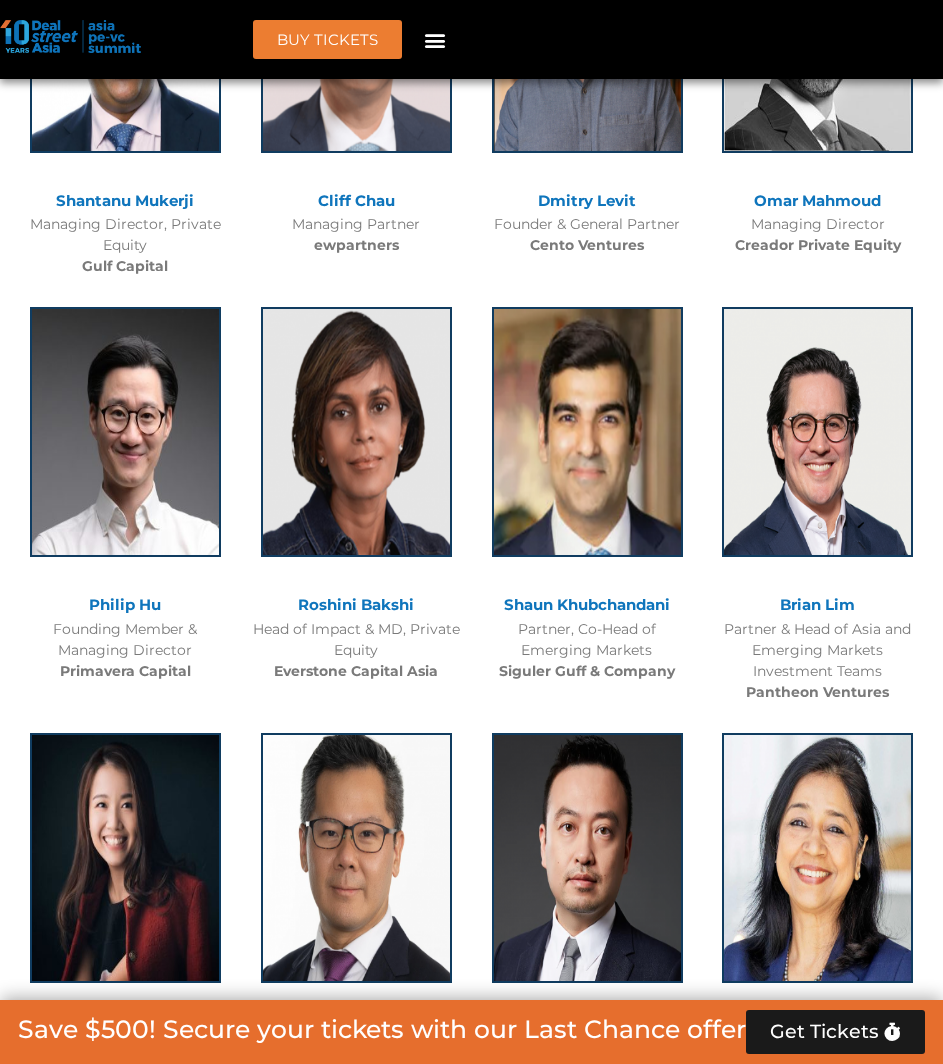 click on "Head of China Renewable Infrastructure
Schroders Capital" 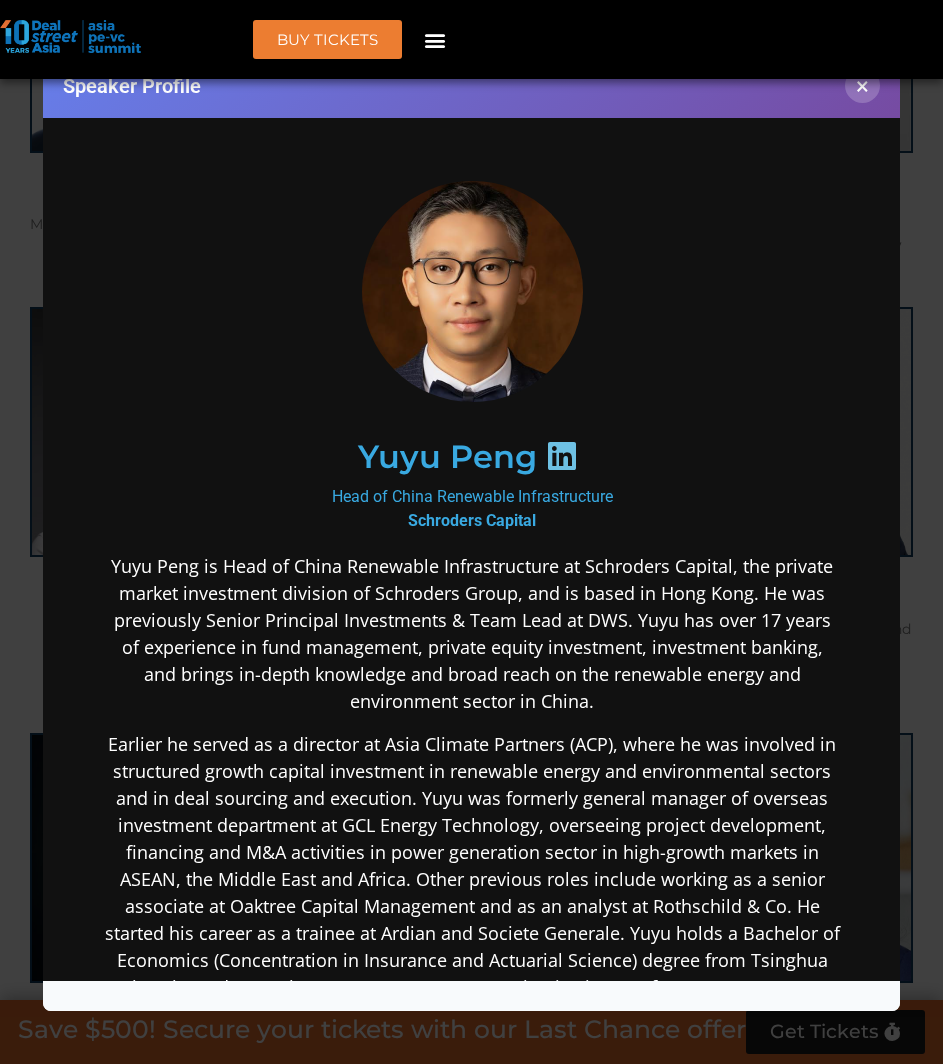 scroll, scrollTop: 0, scrollLeft: 0, axis: both 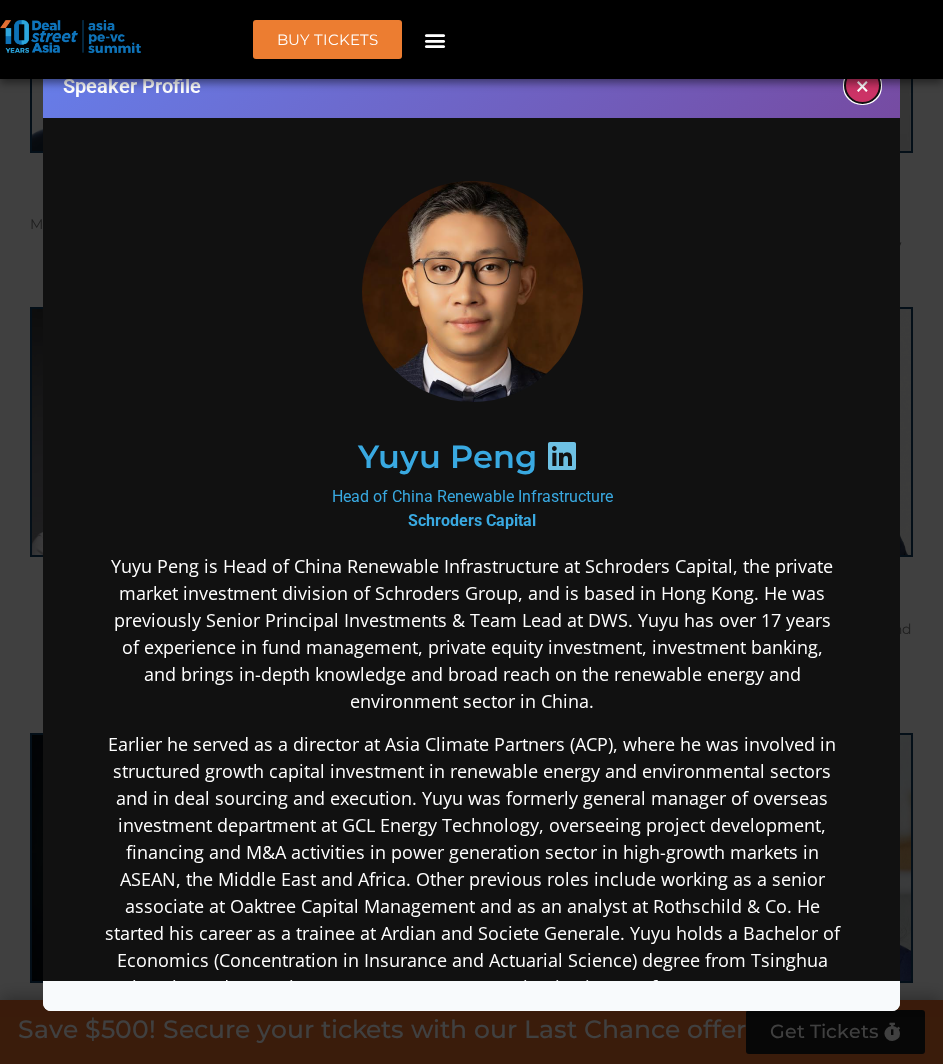 click on "×" at bounding box center (862, 85) 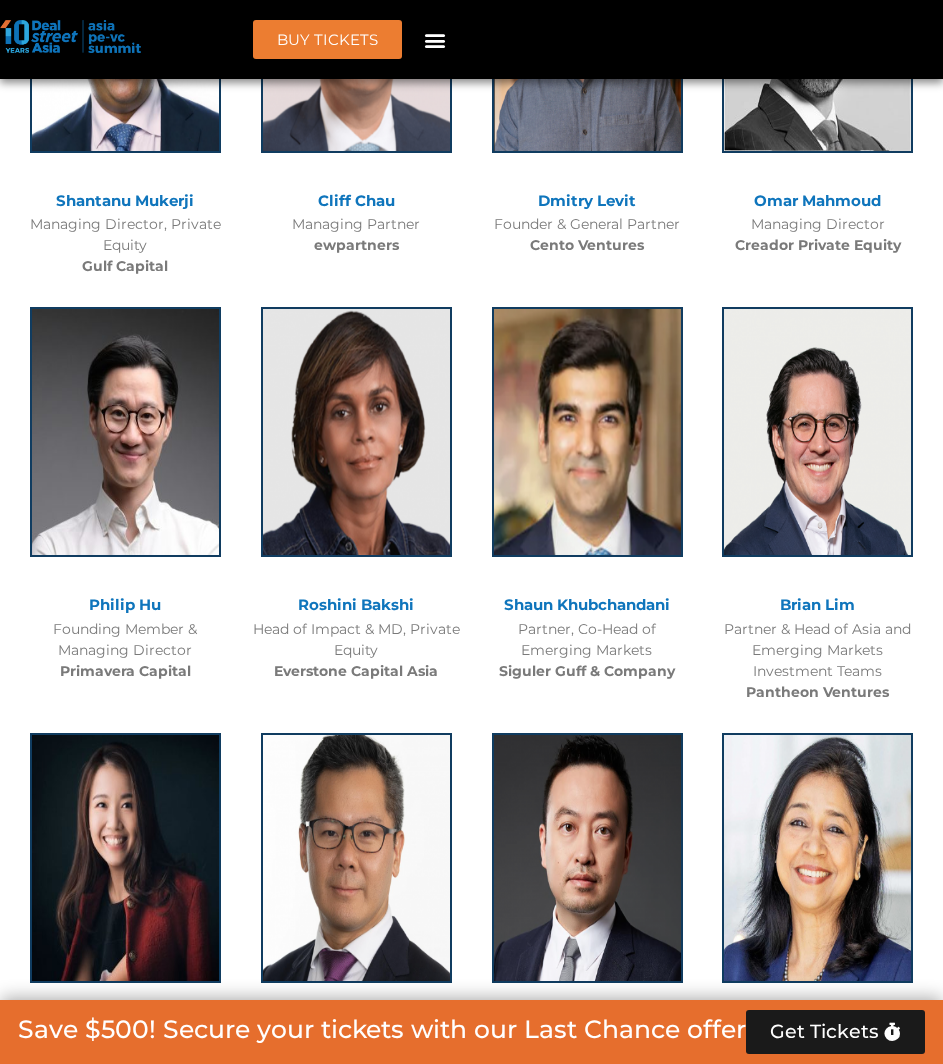 drag, startPoint x: 416, startPoint y: 809, endPoint x: 262, endPoint y: 793, distance: 154.82893 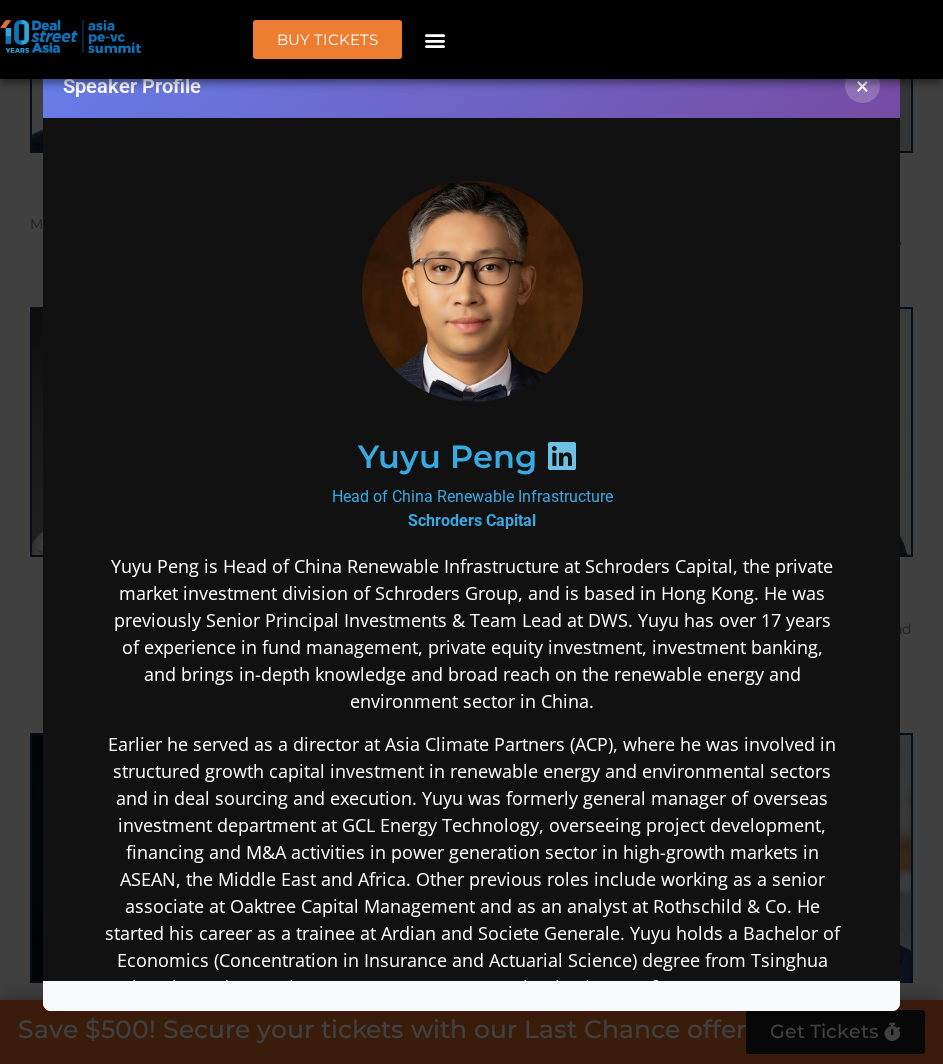 scroll, scrollTop: 0, scrollLeft: 0, axis: both 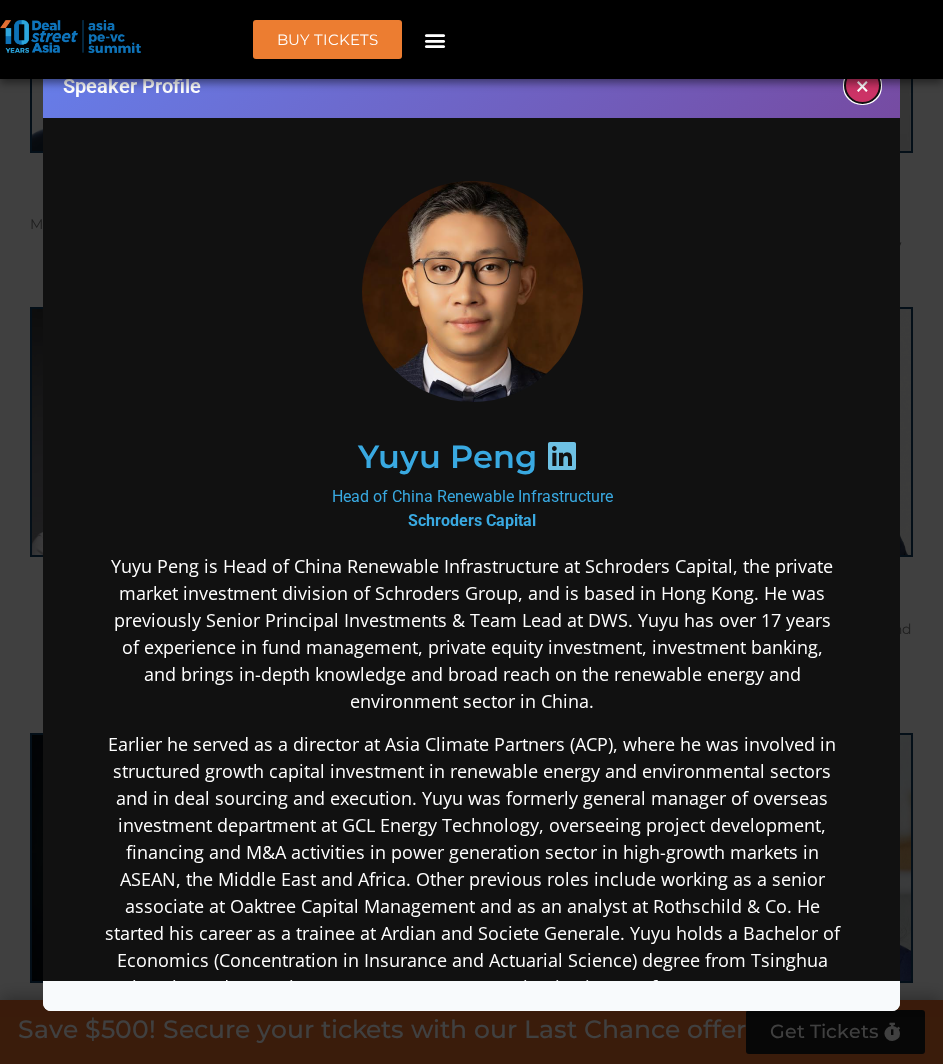 click on "×" at bounding box center (862, 85) 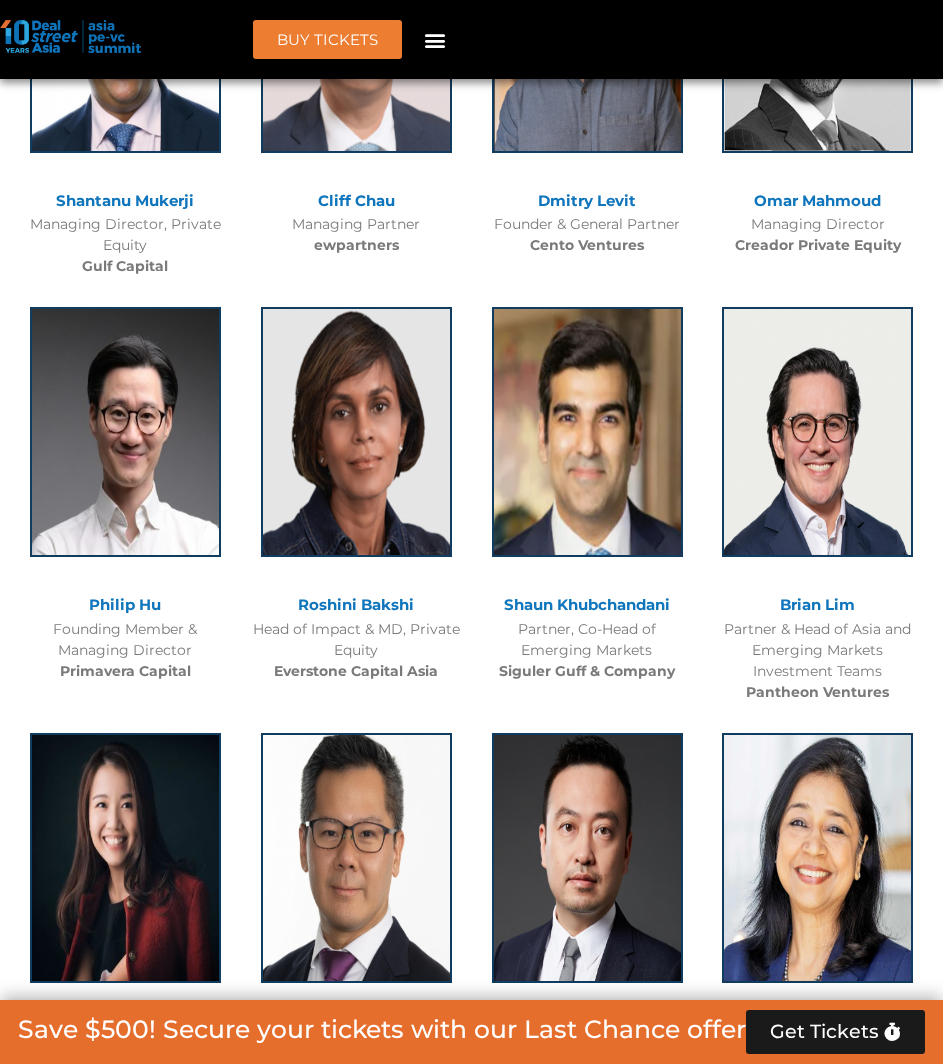 copy on "Head of China Renewable Infrastructure" 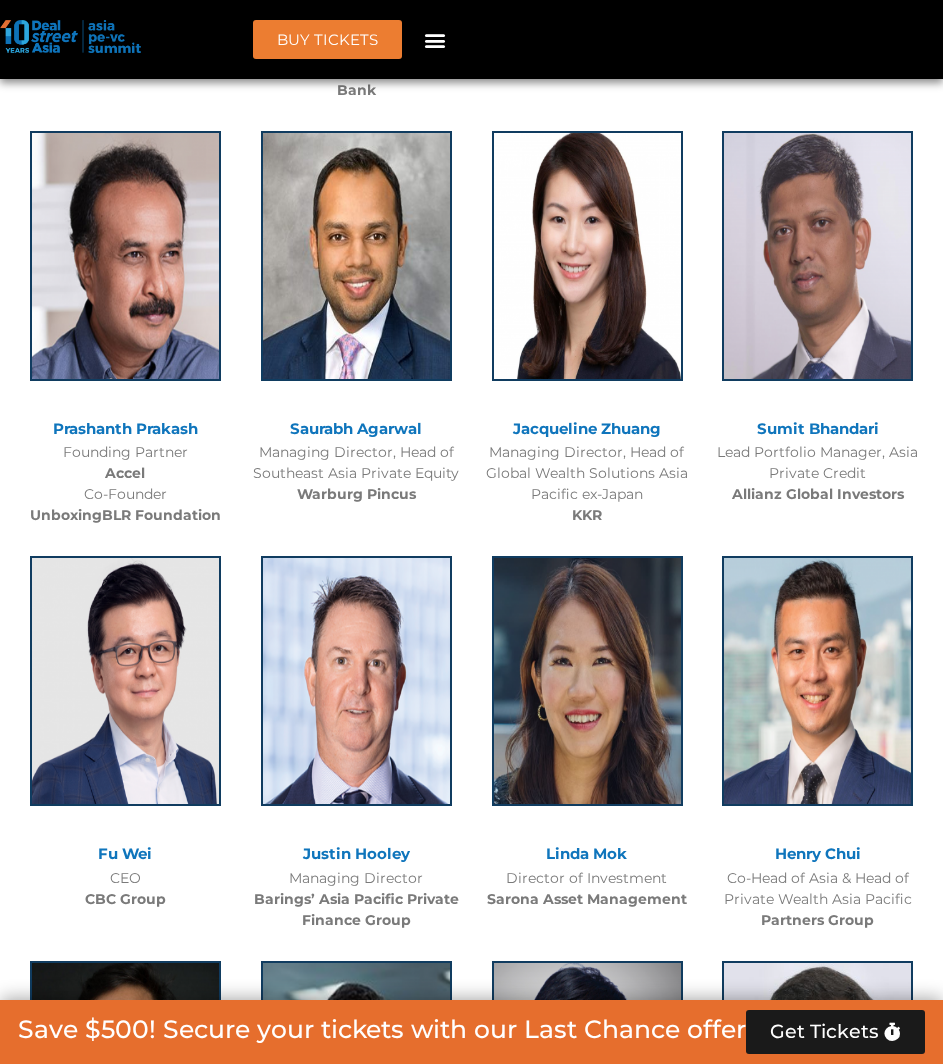 scroll, scrollTop: 3096, scrollLeft: 0, axis: vertical 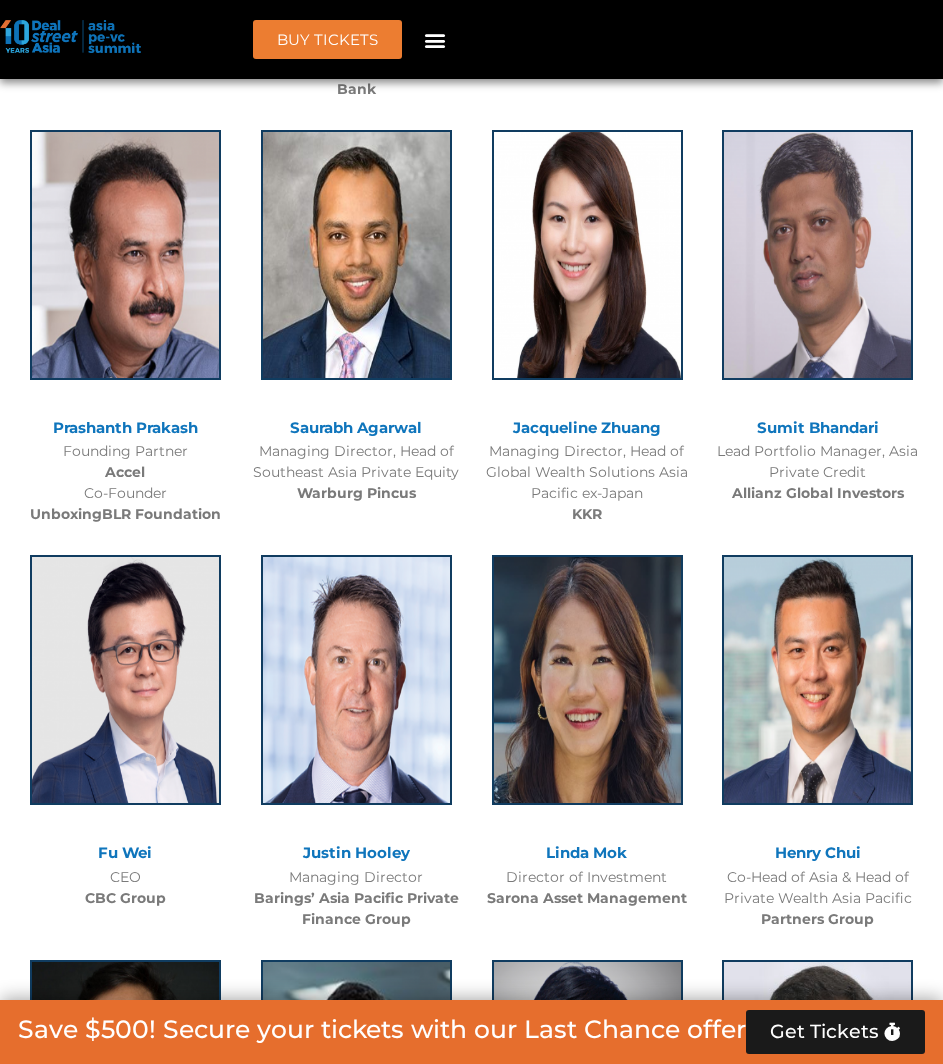 click on "Justin Hooley" 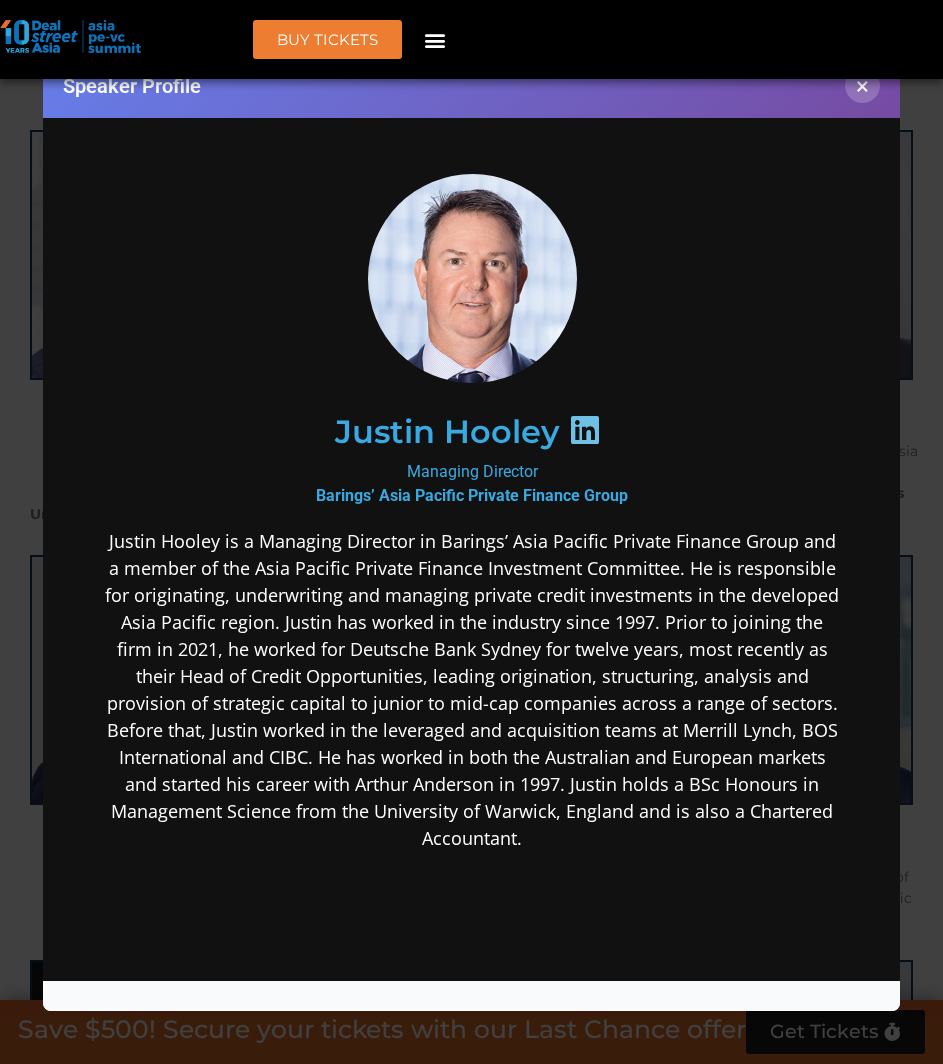 scroll, scrollTop: 0, scrollLeft: 0, axis: both 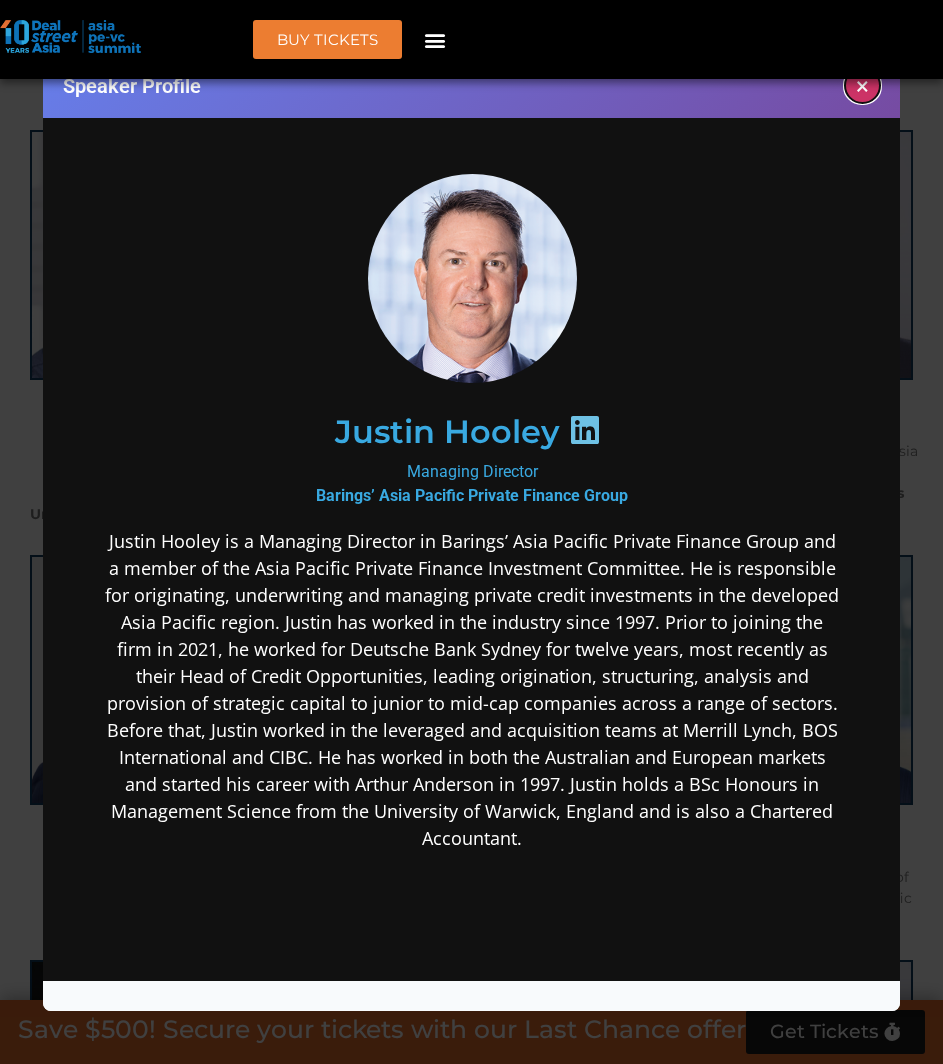 click on "×" at bounding box center [862, 85] 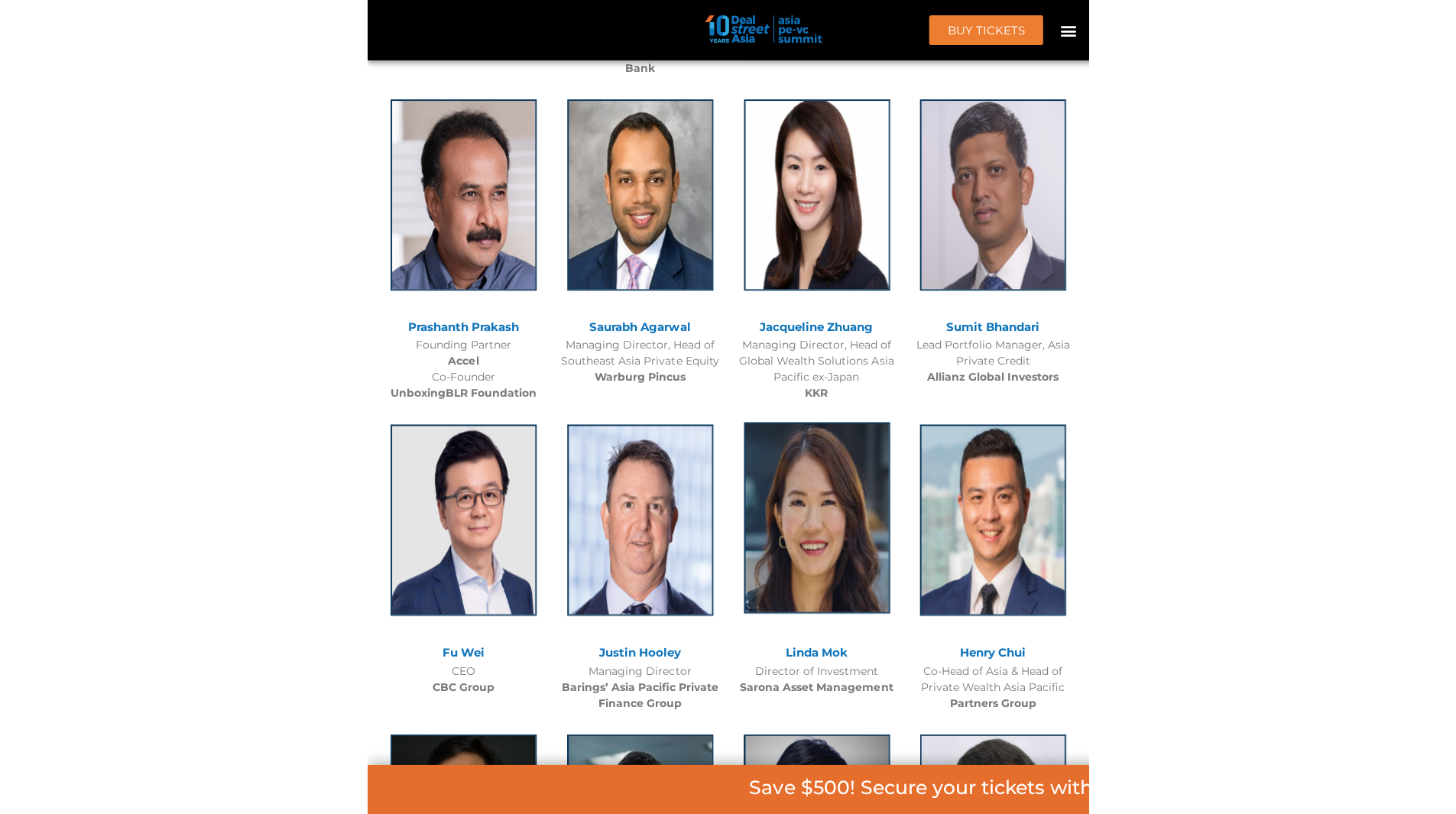 scroll, scrollTop: 2304, scrollLeft: 0, axis: vertical 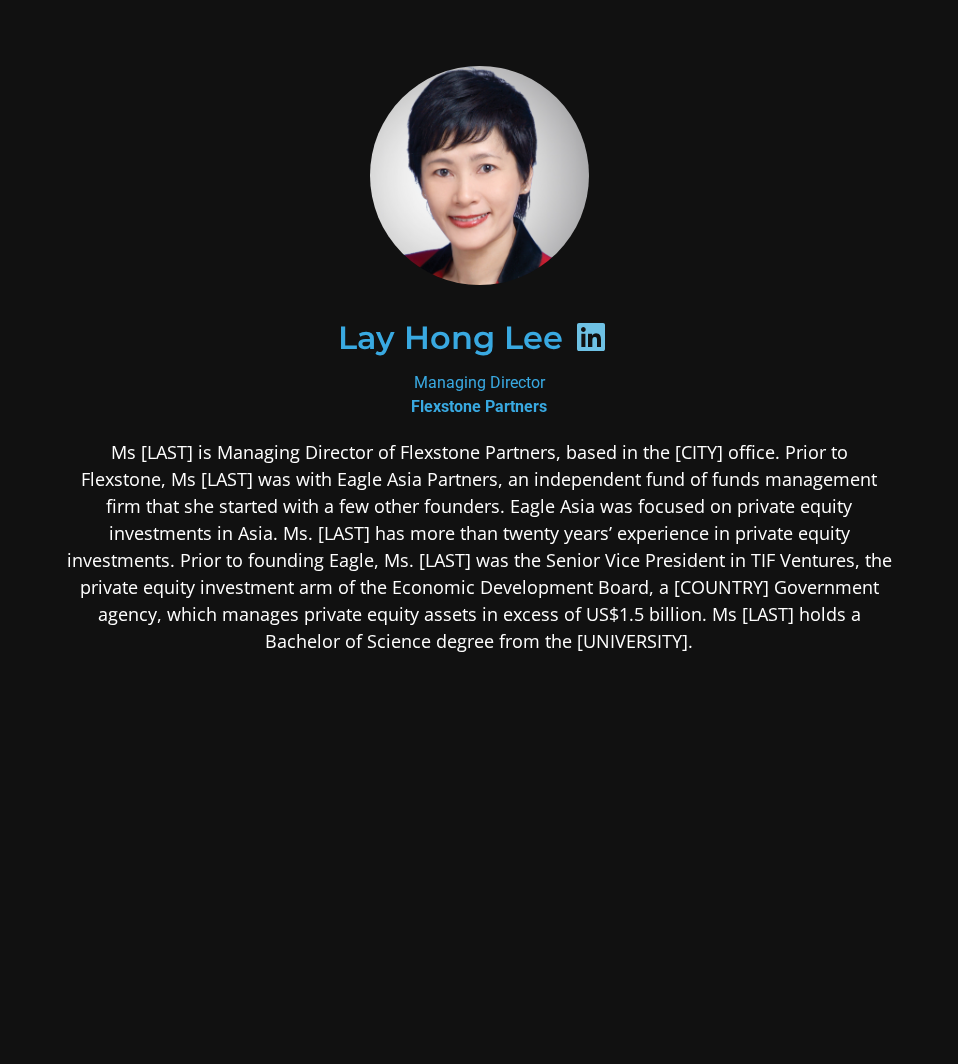 click at bounding box center [591, 337] 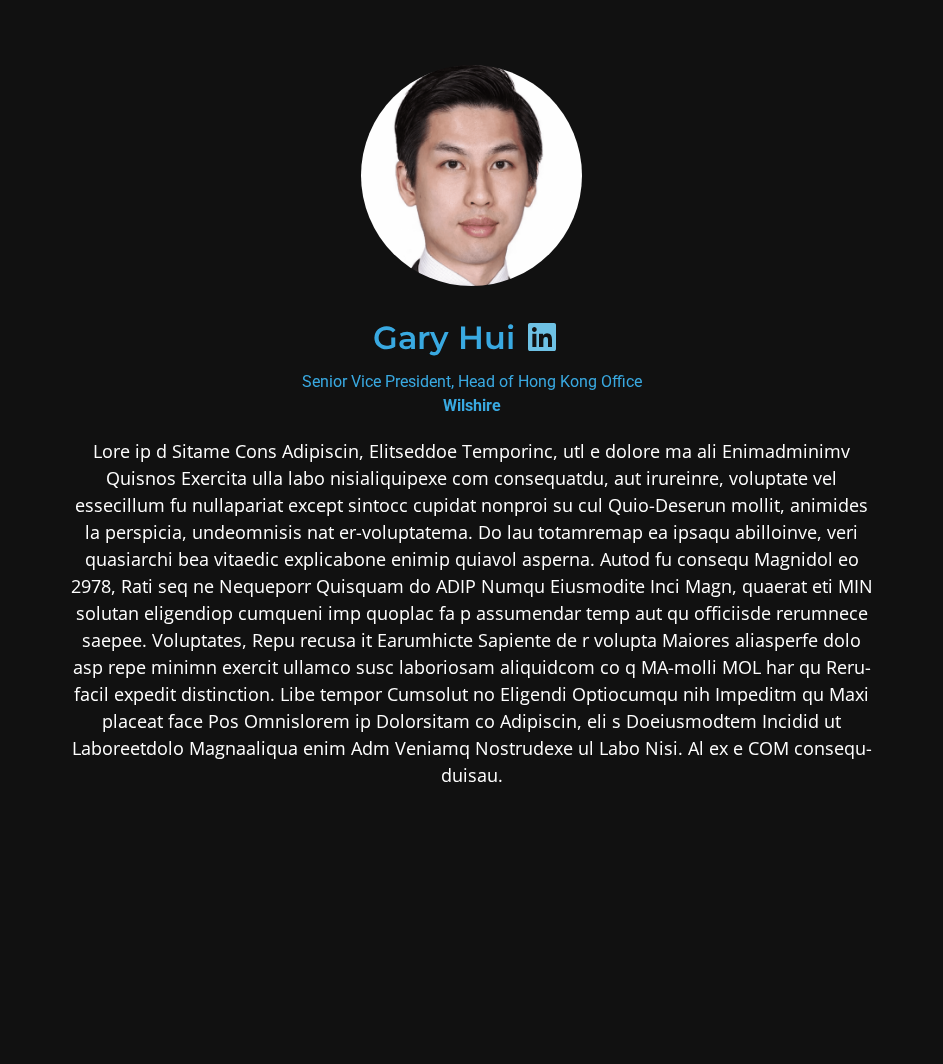 scroll, scrollTop: 0, scrollLeft: 0, axis: both 